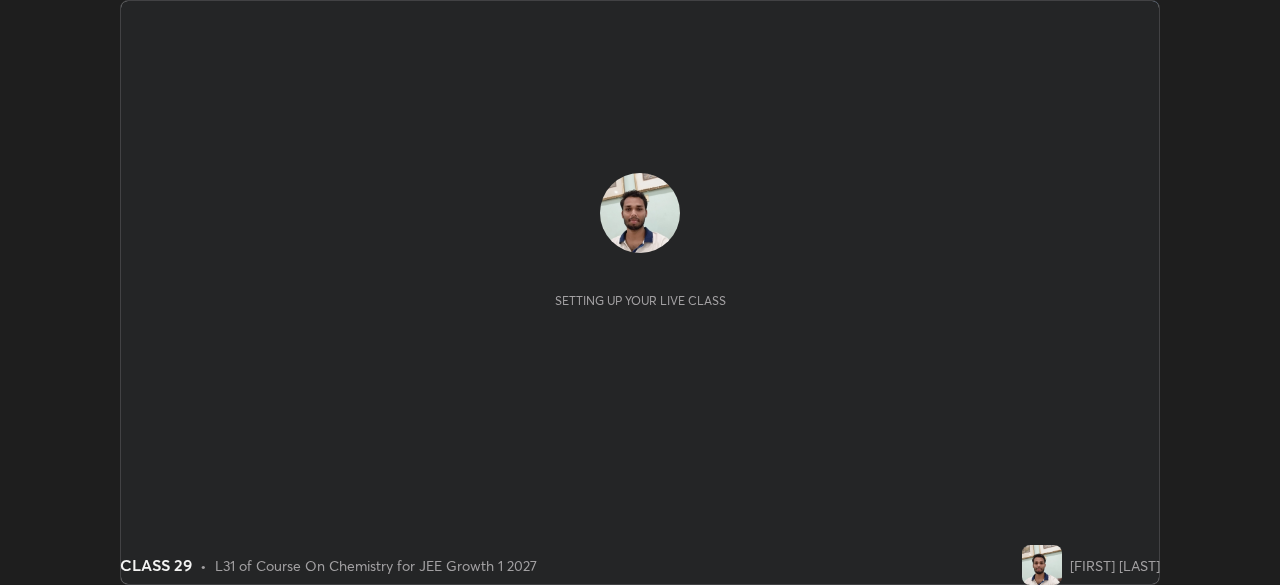 scroll, scrollTop: 0, scrollLeft: 0, axis: both 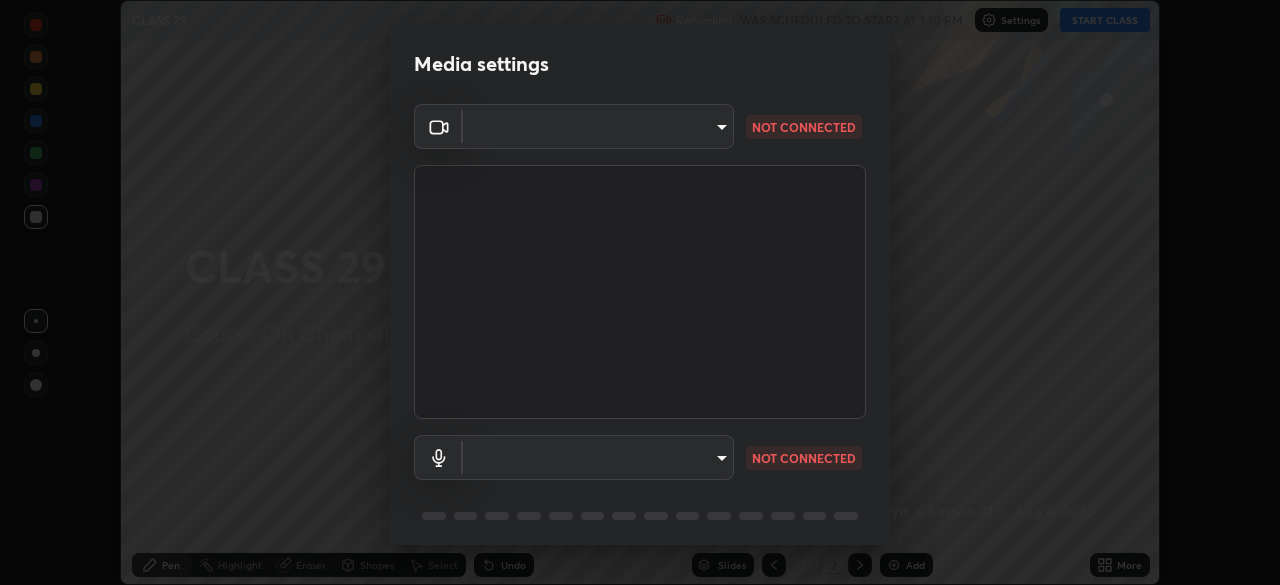 type on "85224a5ddb1d7c473c8089fb73f01f25a8fb598abb9b0335bd4e39e439134962" 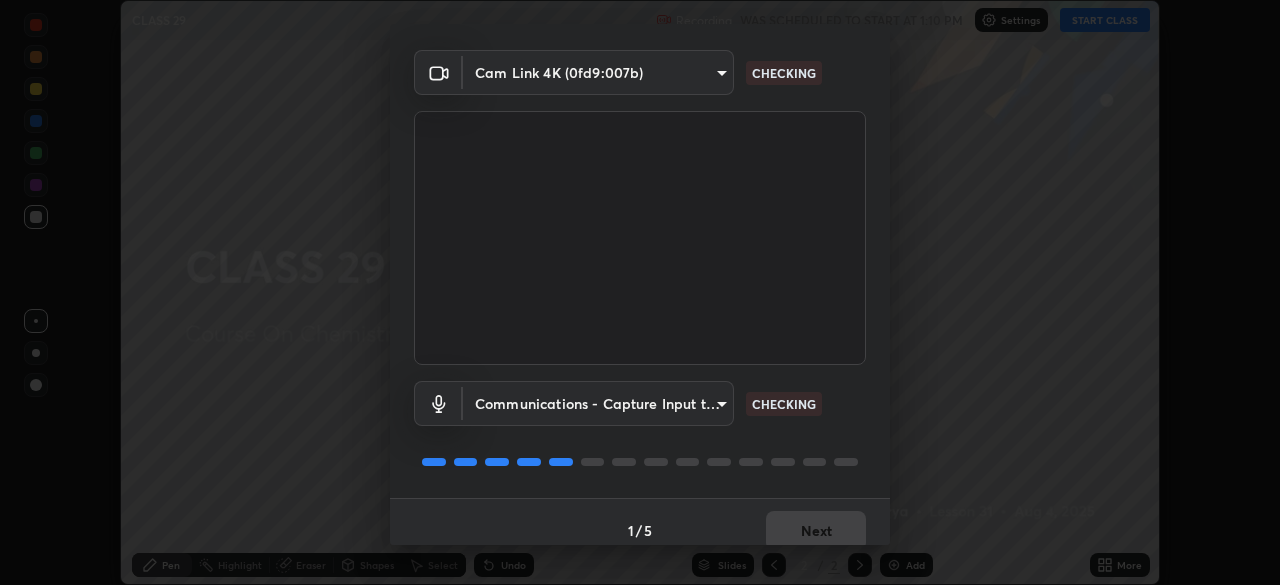 scroll, scrollTop: 71, scrollLeft: 0, axis: vertical 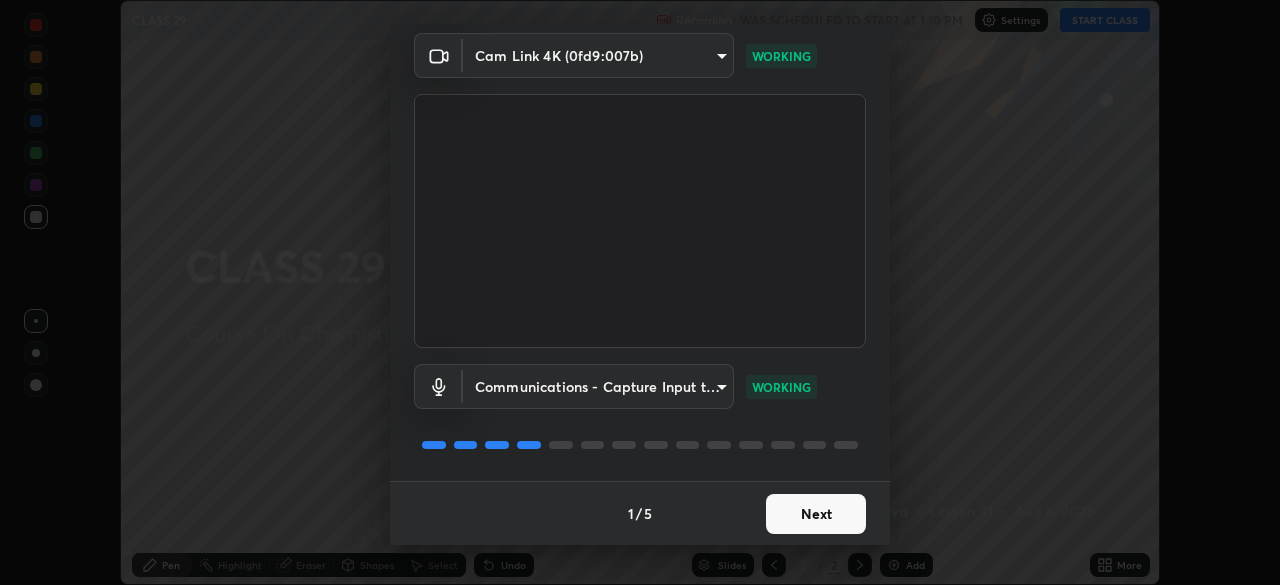 click on "Next" at bounding box center (816, 514) 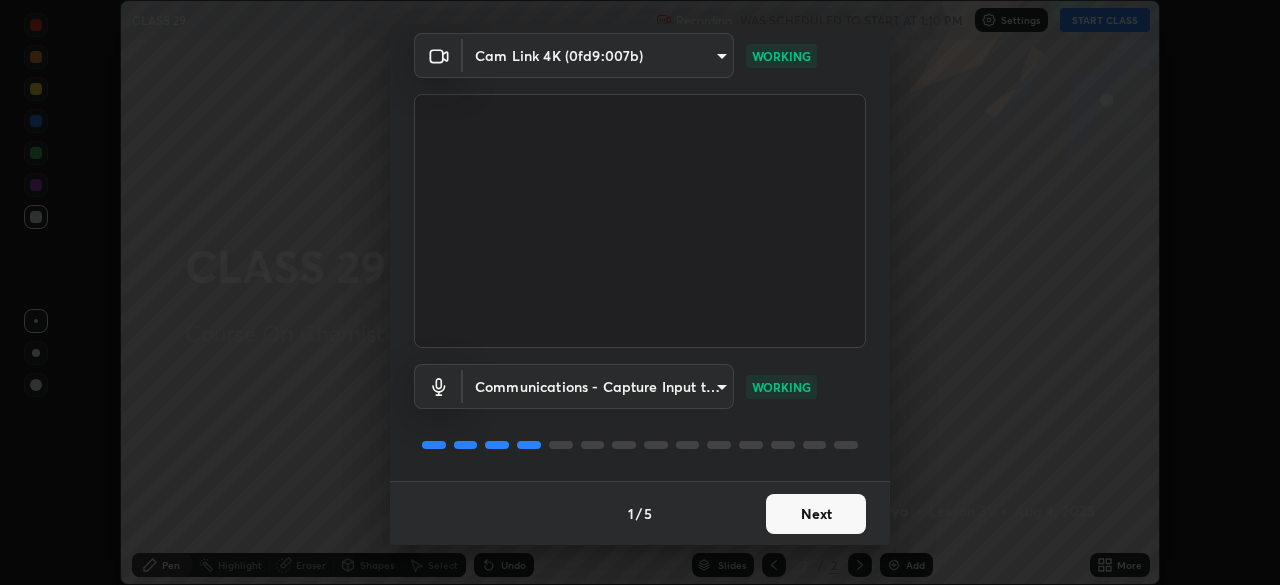 scroll, scrollTop: 0, scrollLeft: 0, axis: both 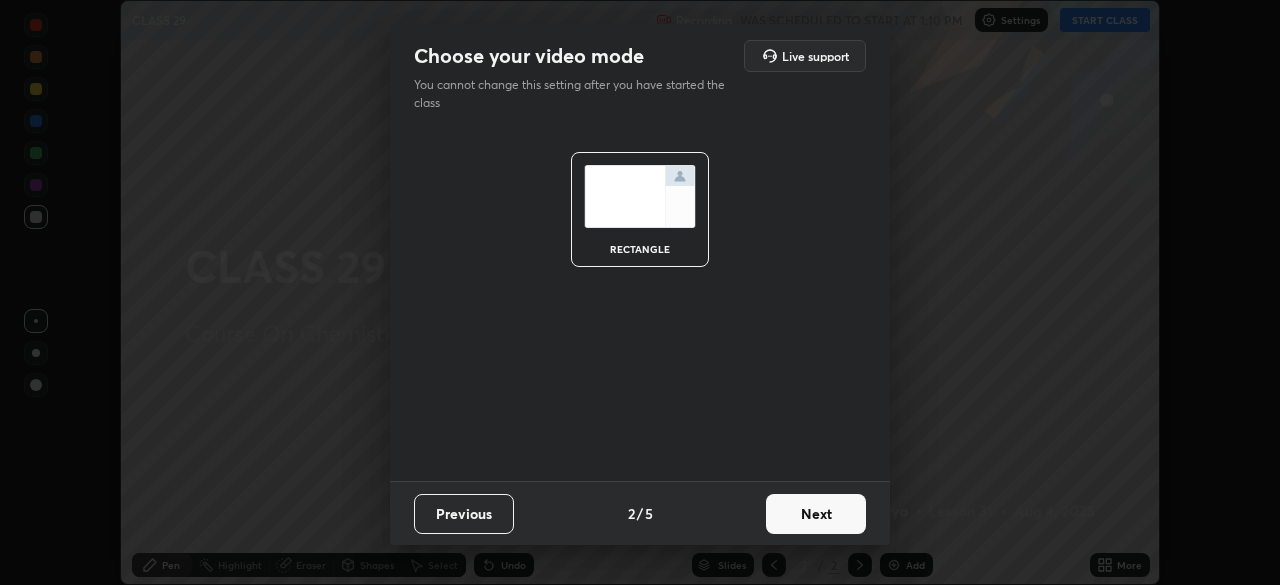click on "Next" at bounding box center [816, 514] 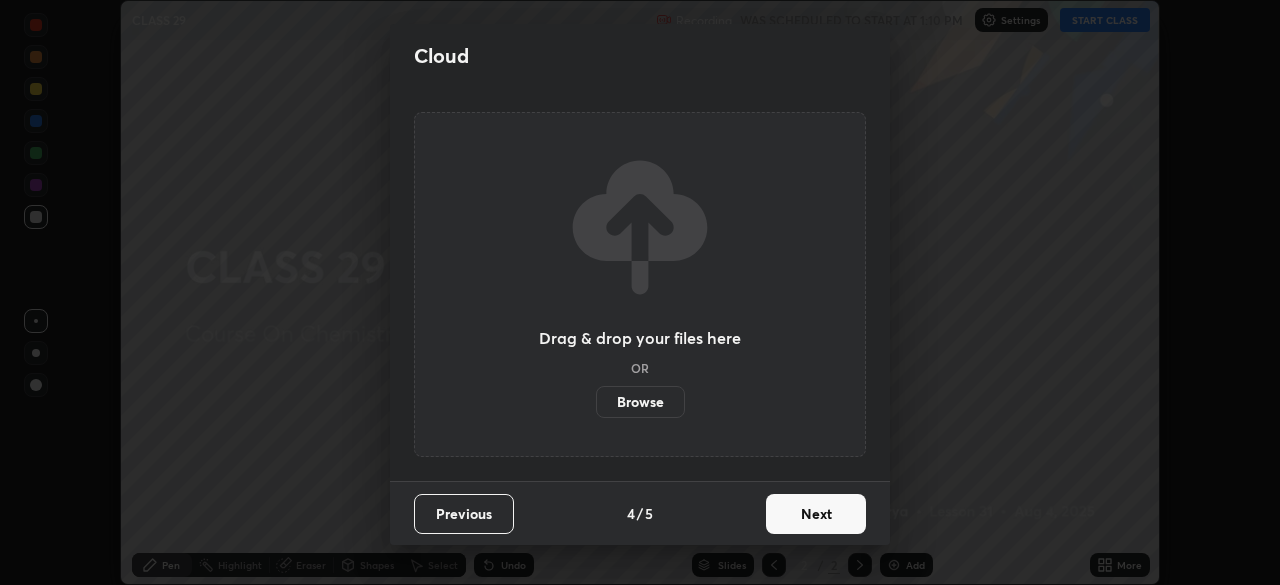 click on "Next" at bounding box center [816, 514] 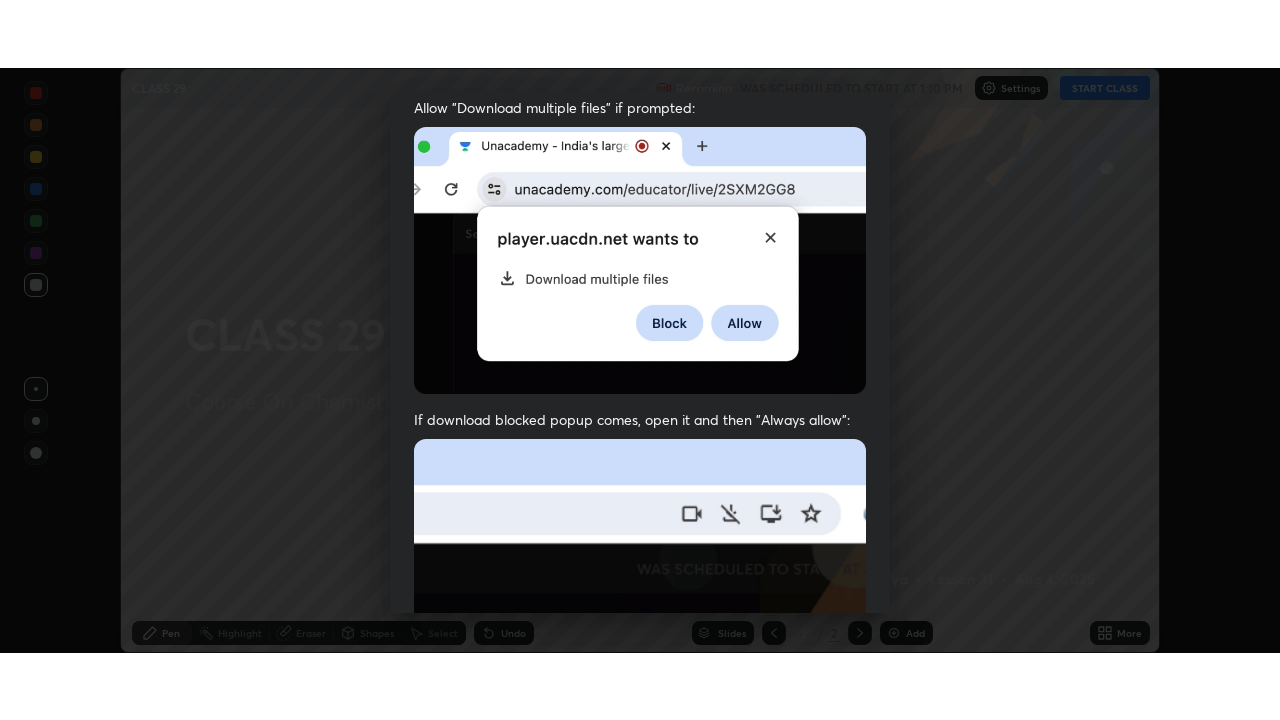 scroll, scrollTop: 479, scrollLeft: 0, axis: vertical 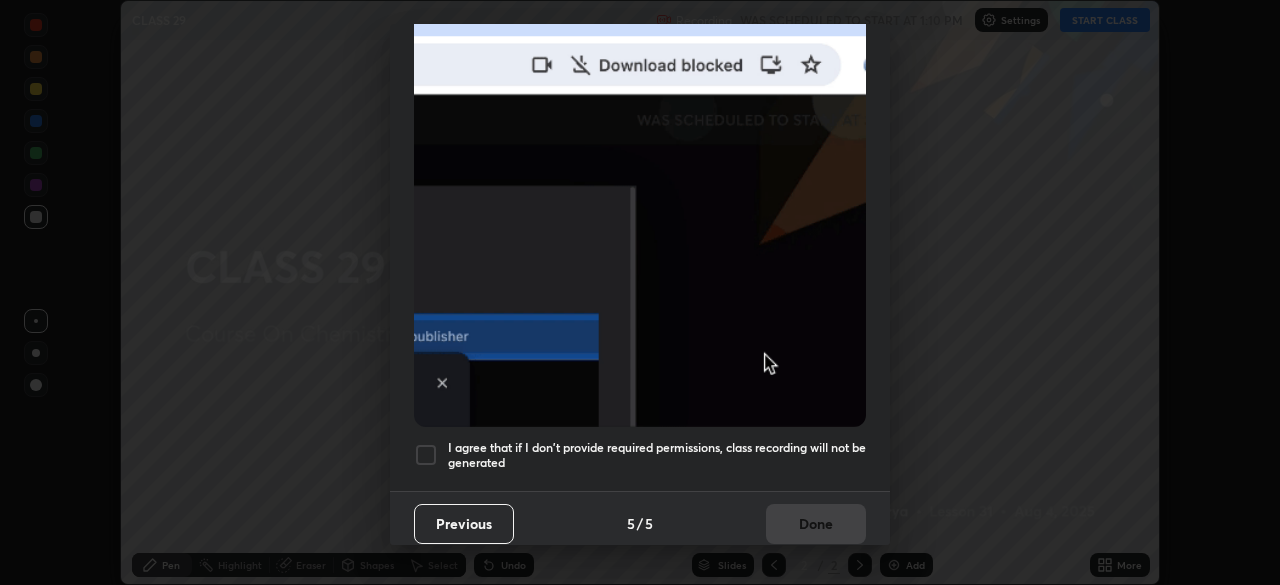 click at bounding box center [426, 455] 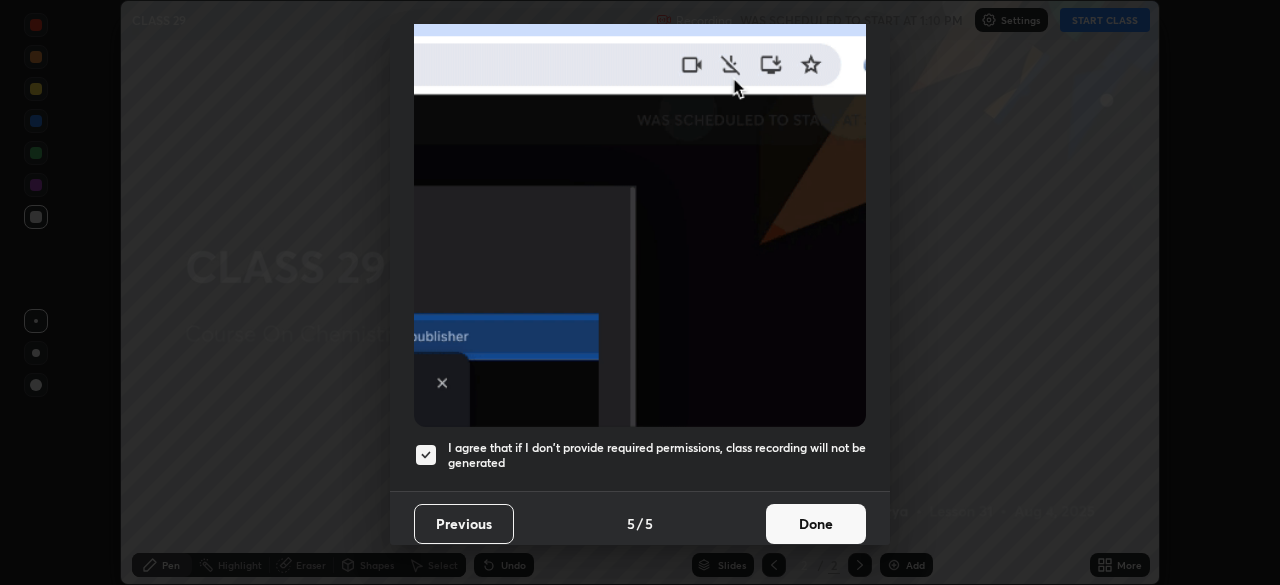 click on "Done" at bounding box center (816, 524) 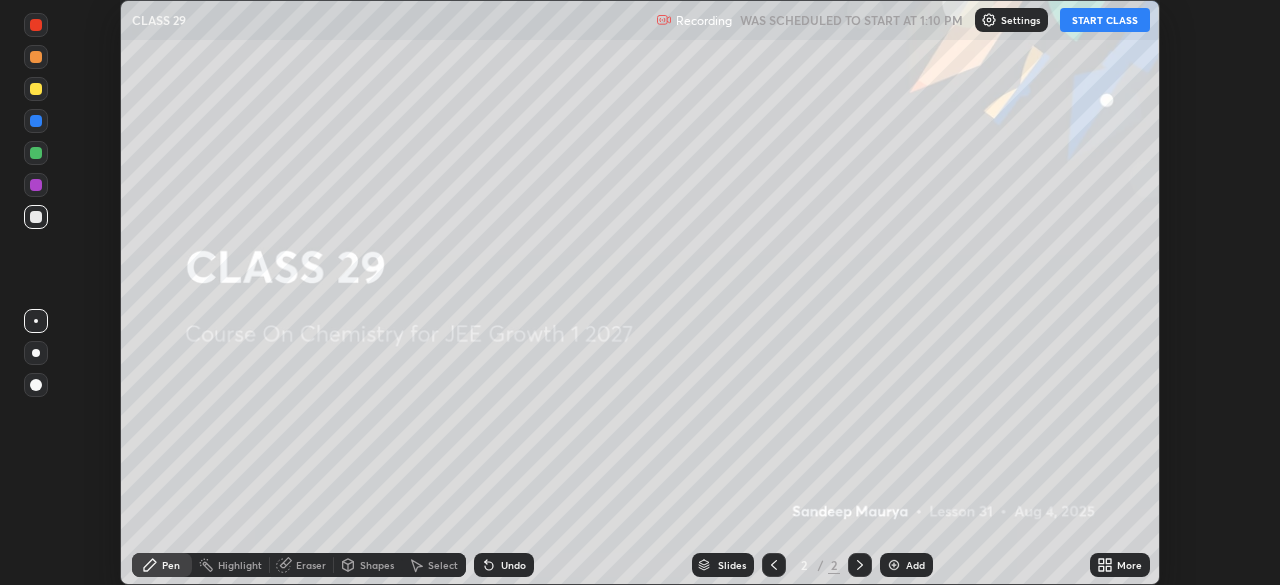 click on "START CLASS" at bounding box center (1105, 20) 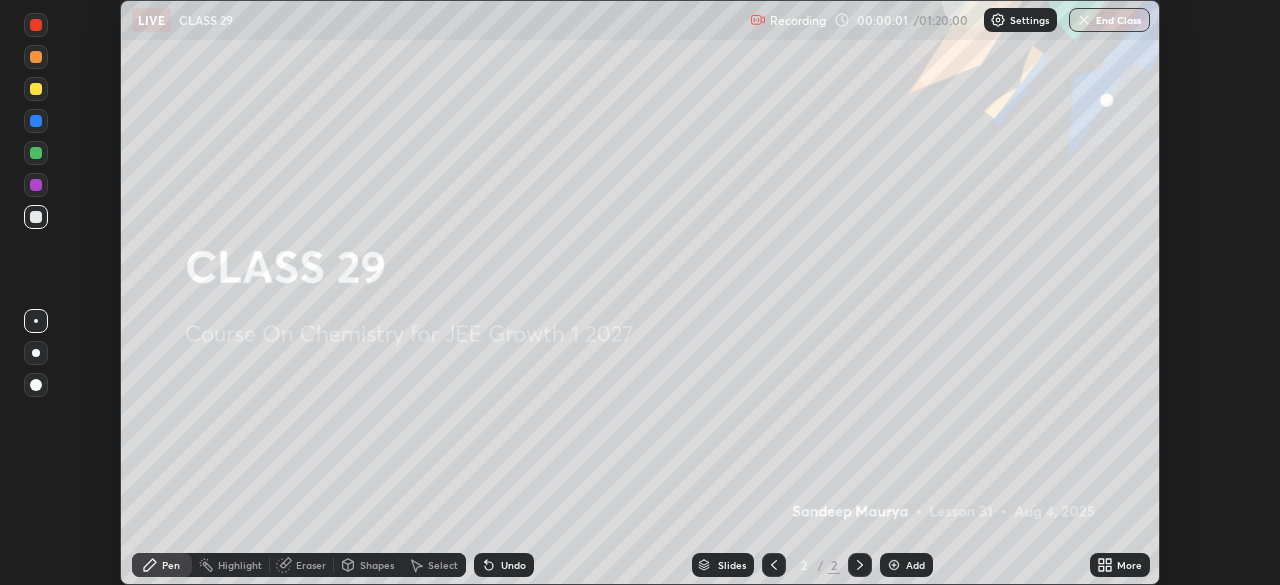 click 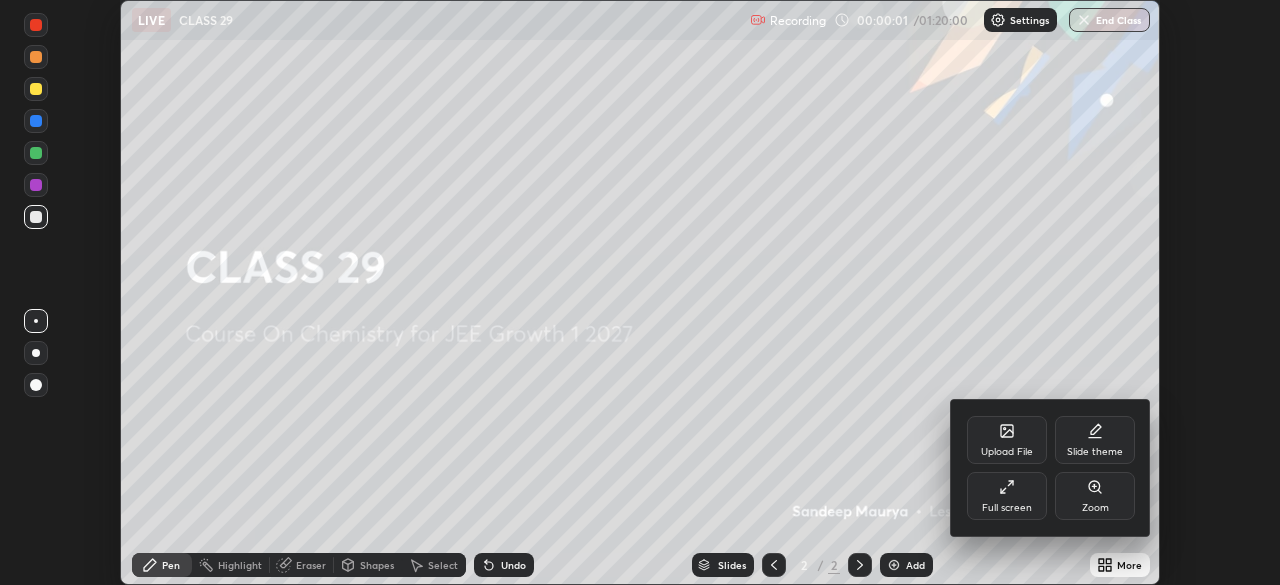 click on "Full screen" at bounding box center (1007, 508) 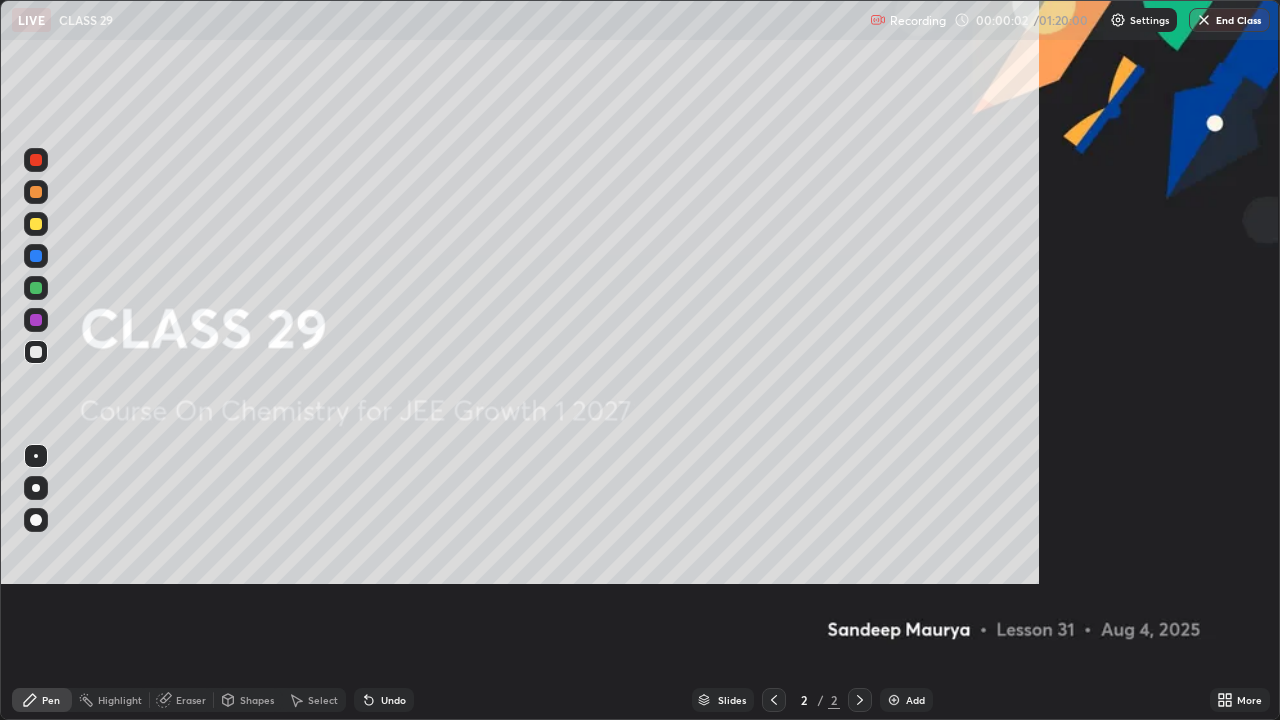 scroll, scrollTop: 99280, scrollLeft: 98720, axis: both 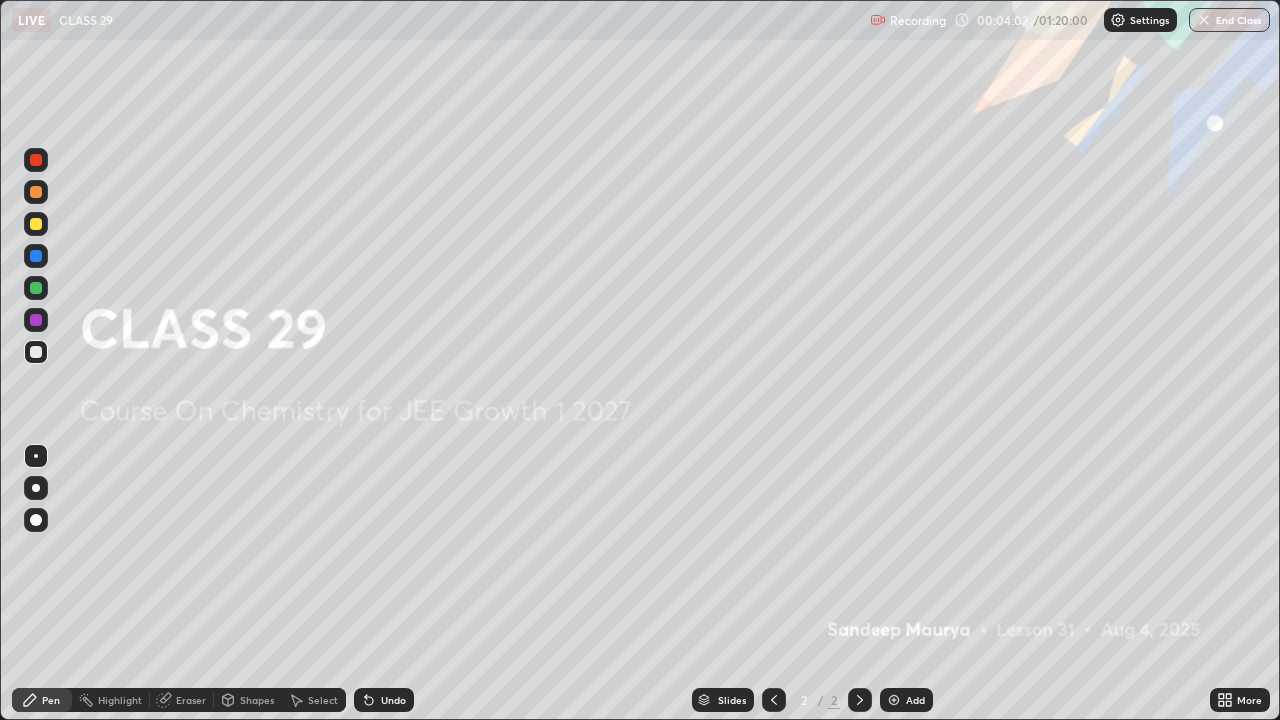 click at bounding box center [894, 700] 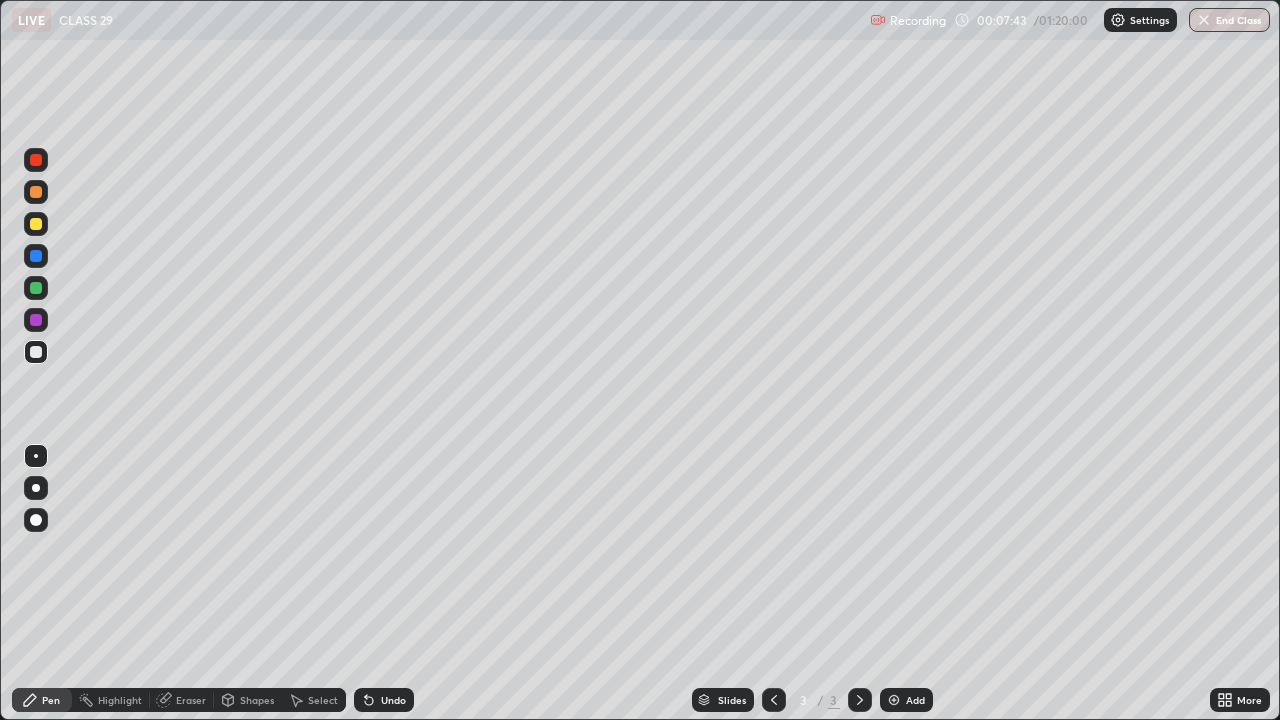 click at bounding box center (36, 224) 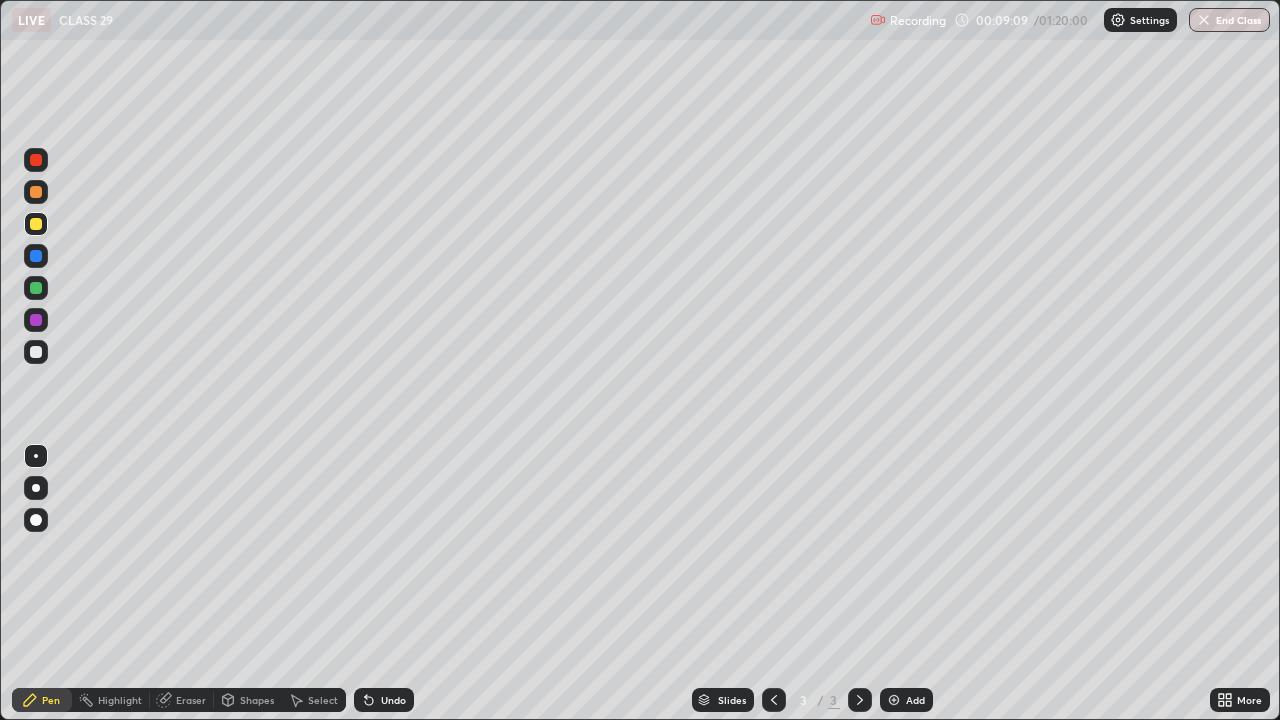 click on "Undo" at bounding box center (393, 700) 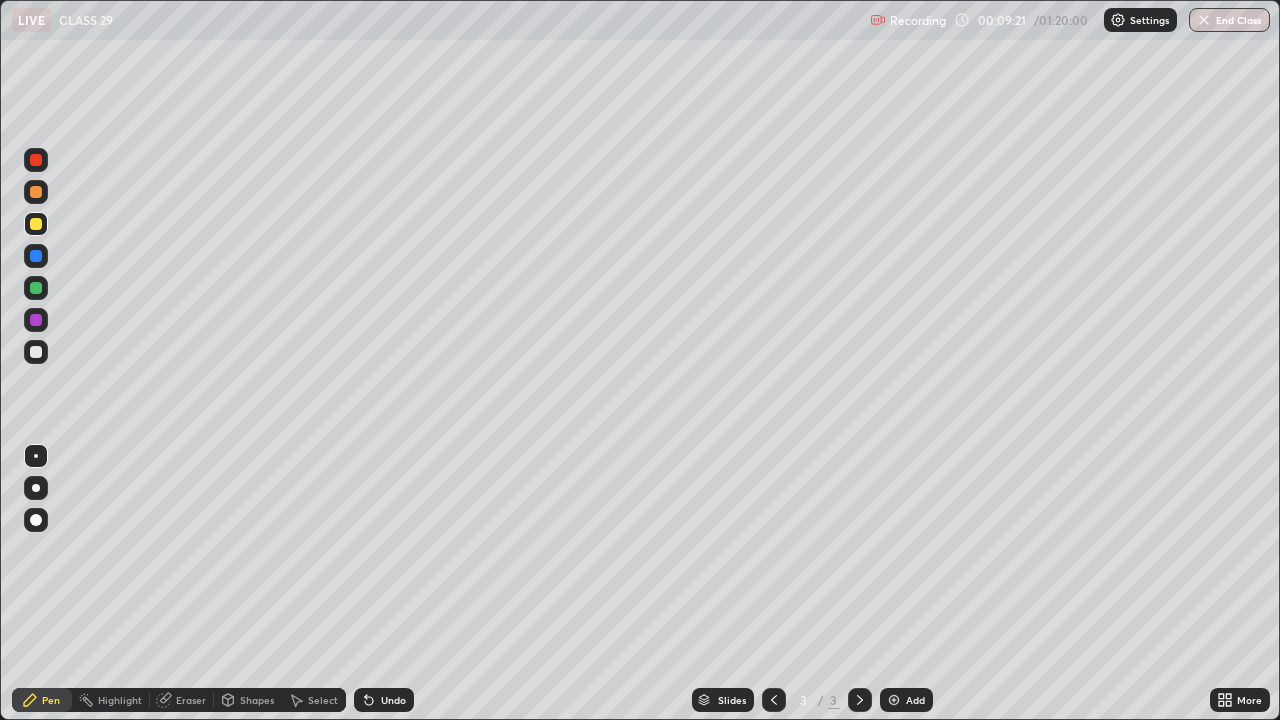 click on "Undo" at bounding box center (393, 700) 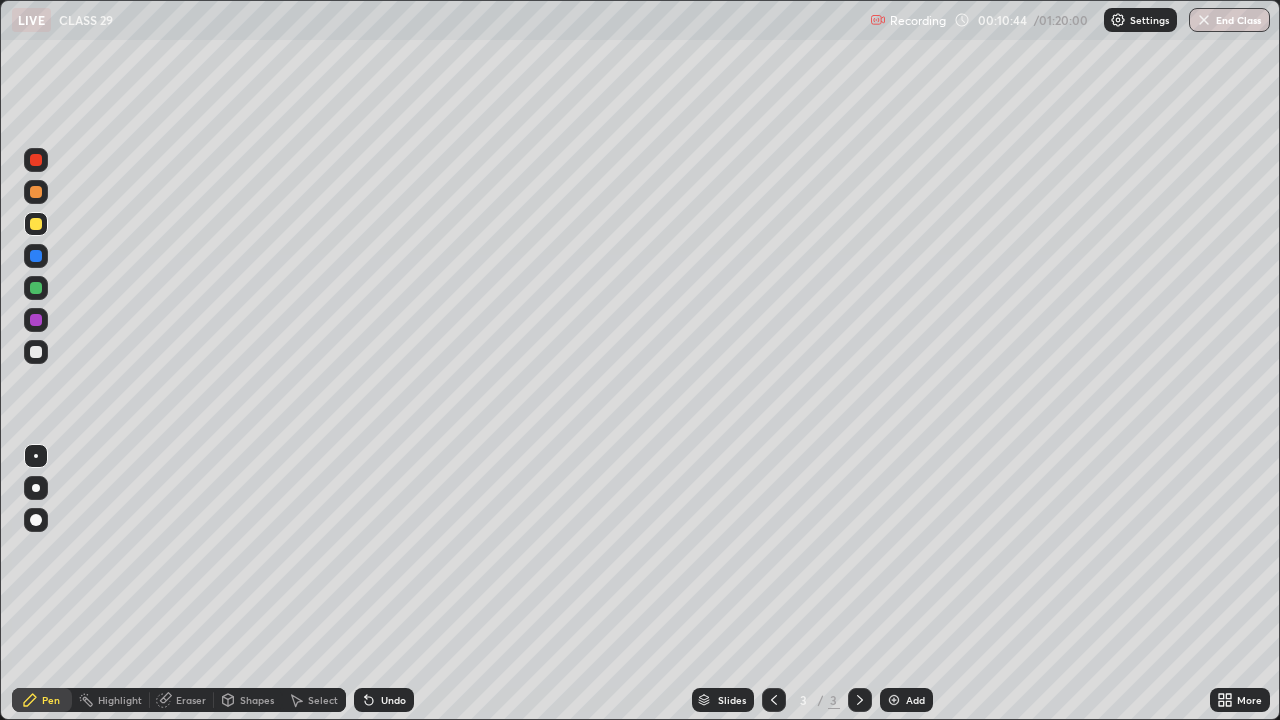 click at bounding box center [894, 700] 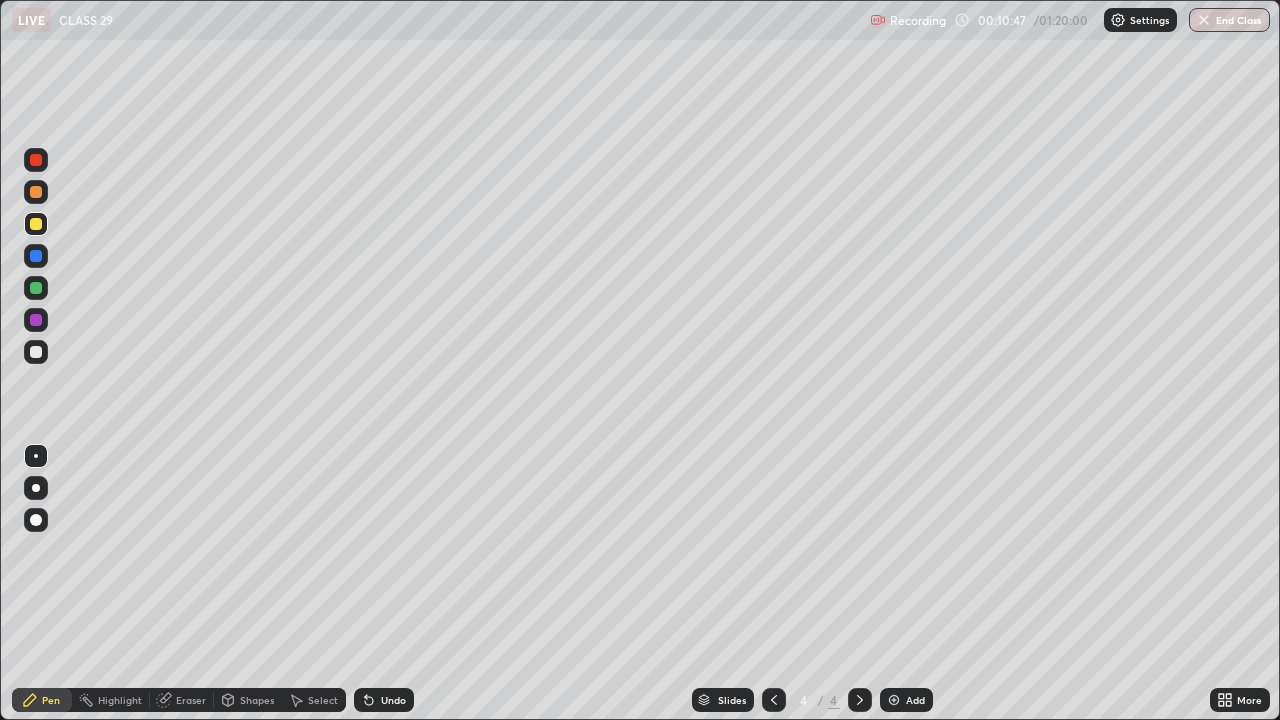 click at bounding box center (36, 352) 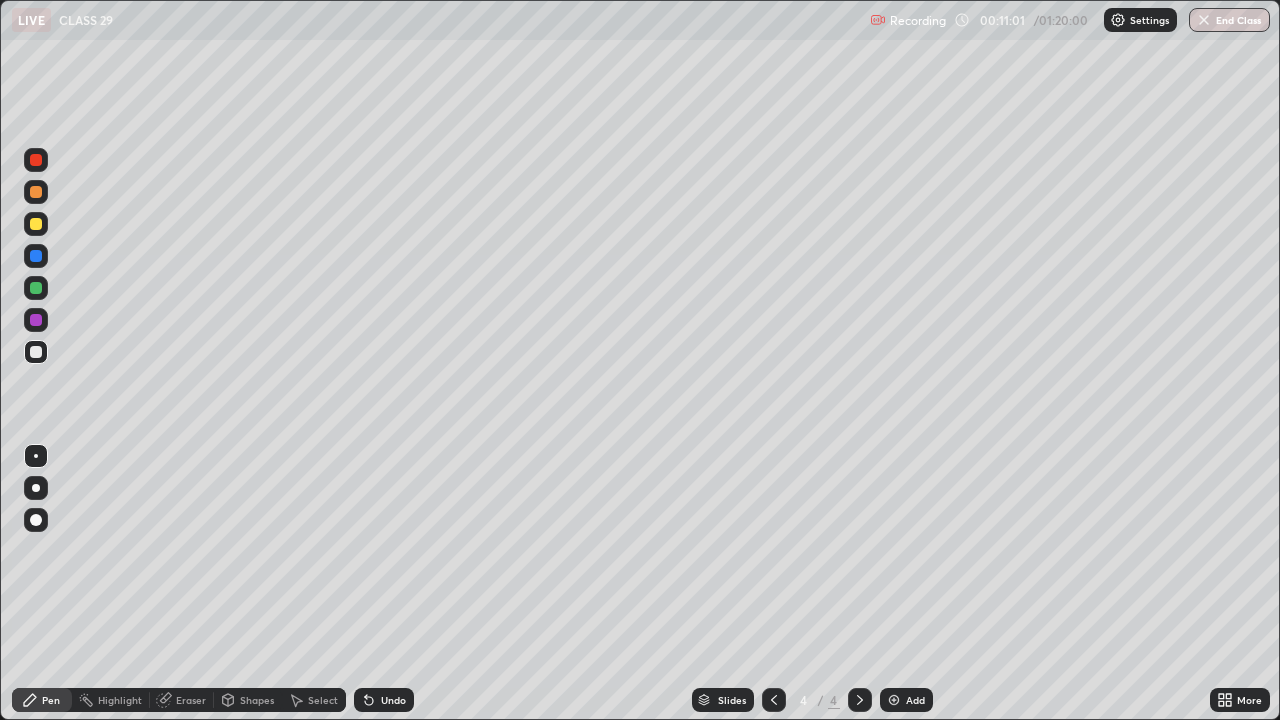 click at bounding box center (36, 224) 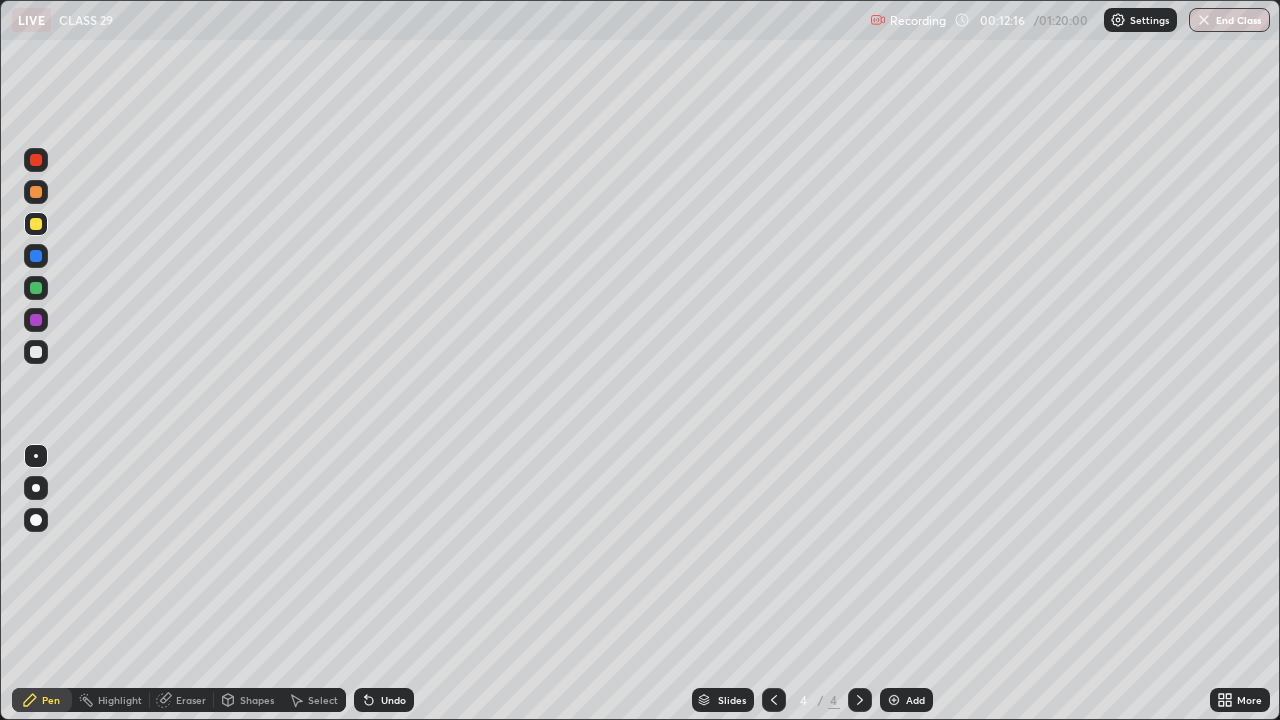 click on "Undo" at bounding box center (384, 700) 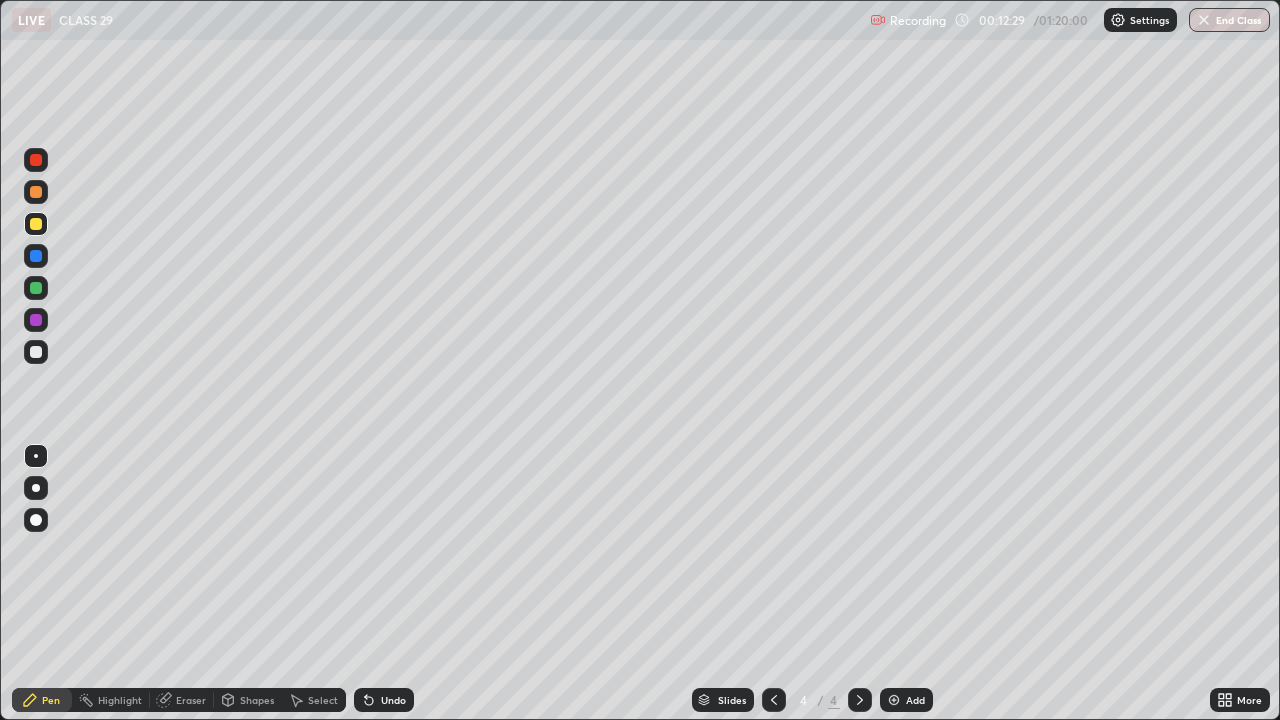 click at bounding box center (774, 700) 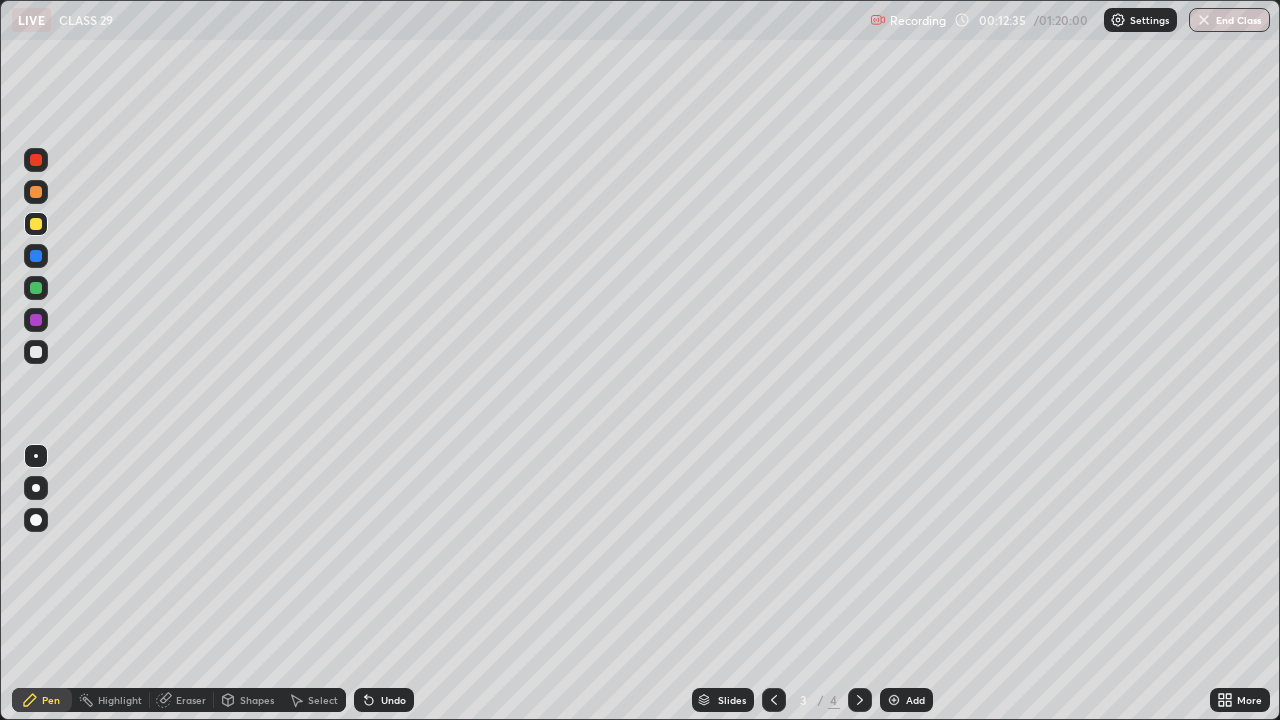 click 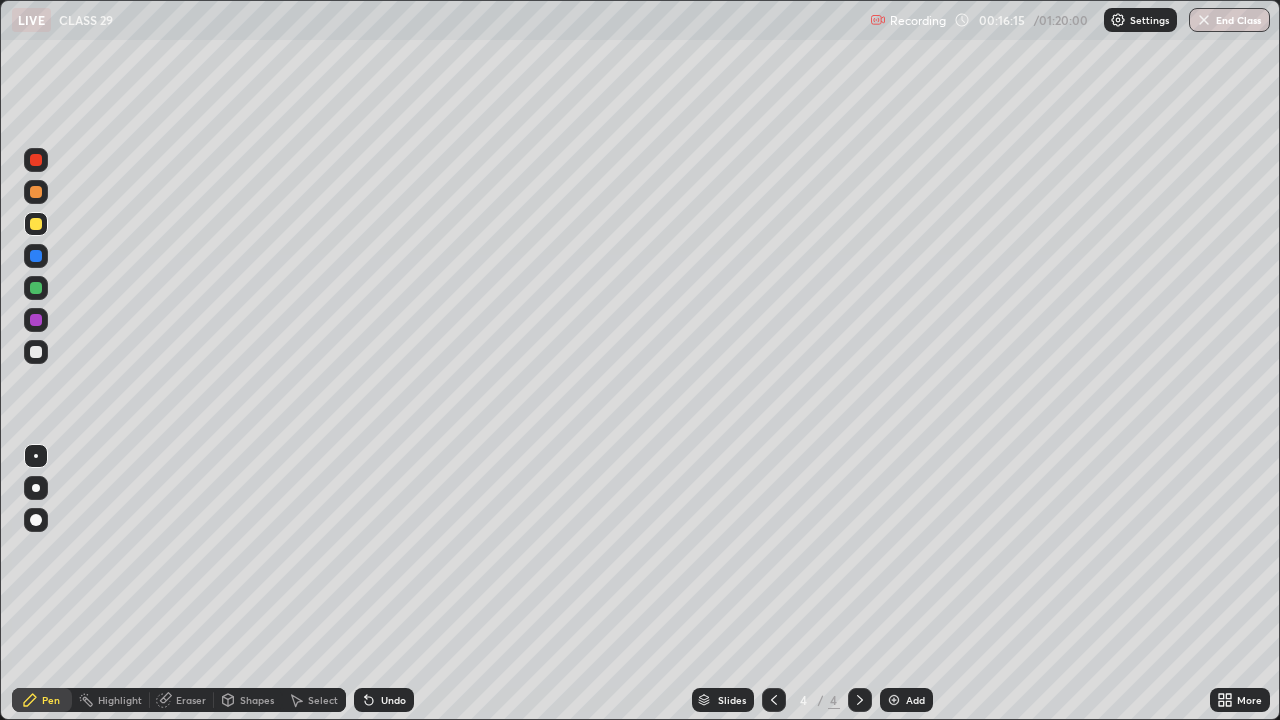 click at bounding box center [894, 700] 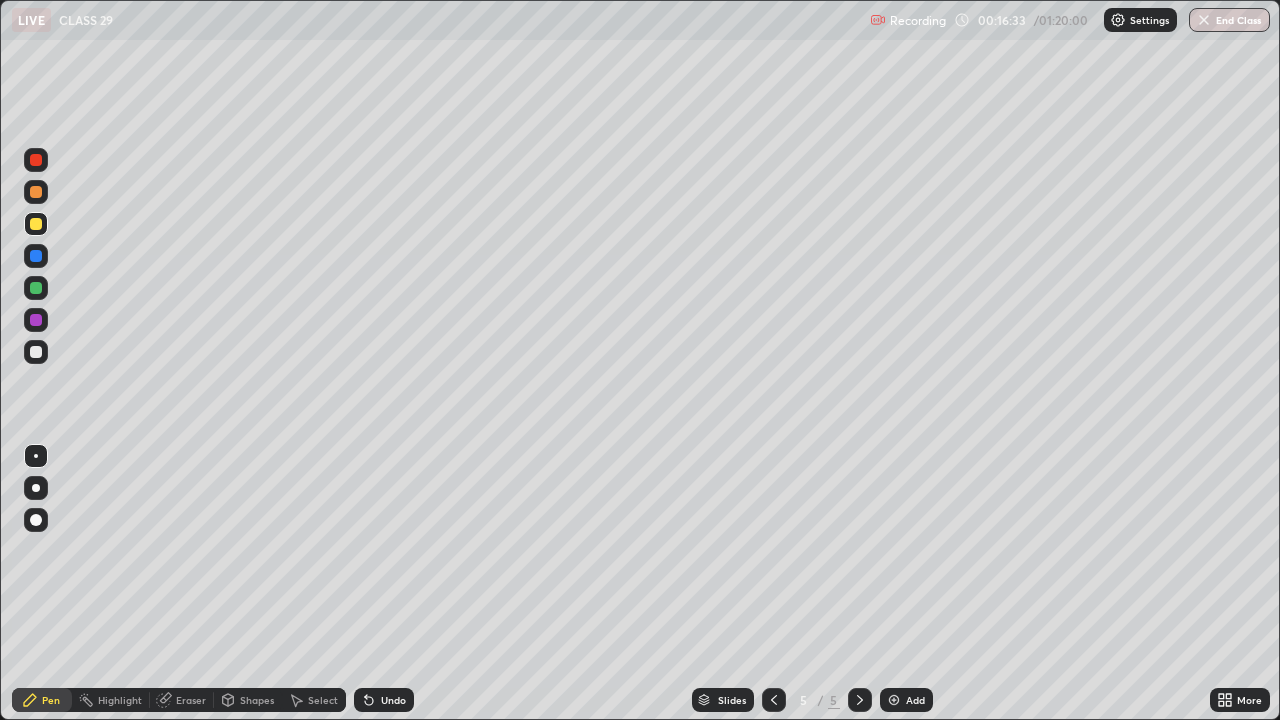 click at bounding box center [36, 192] 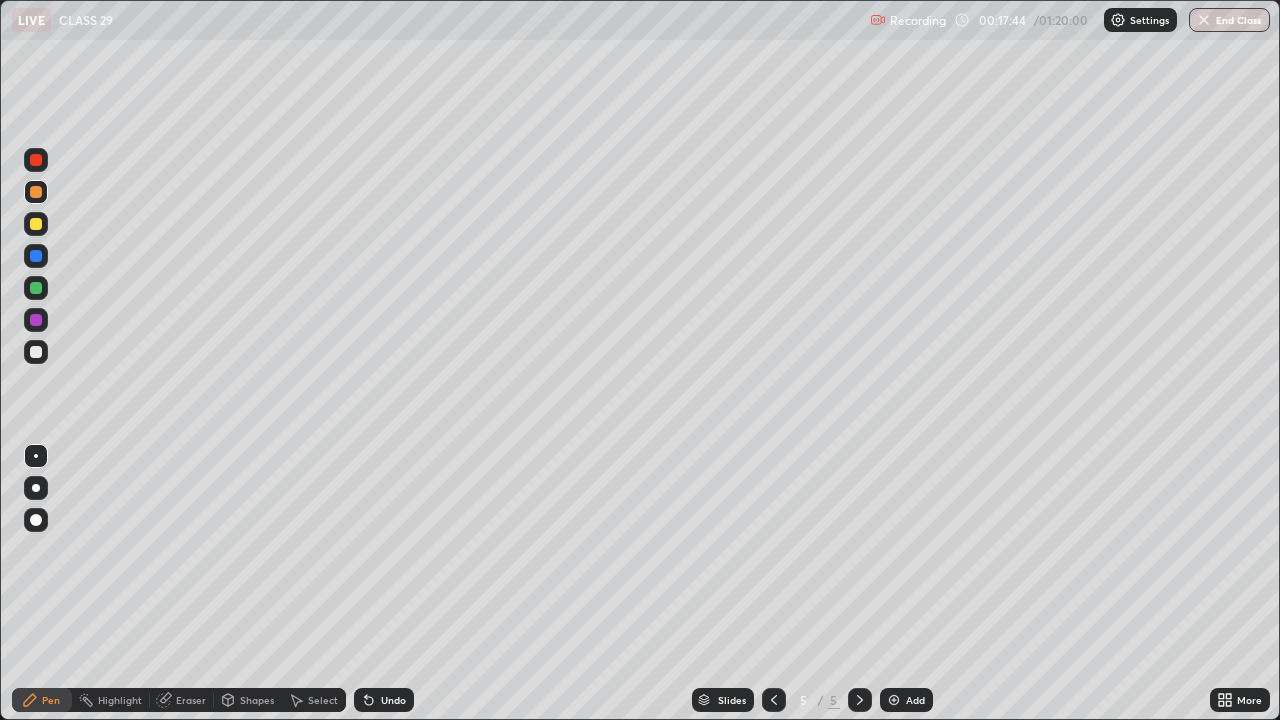 click 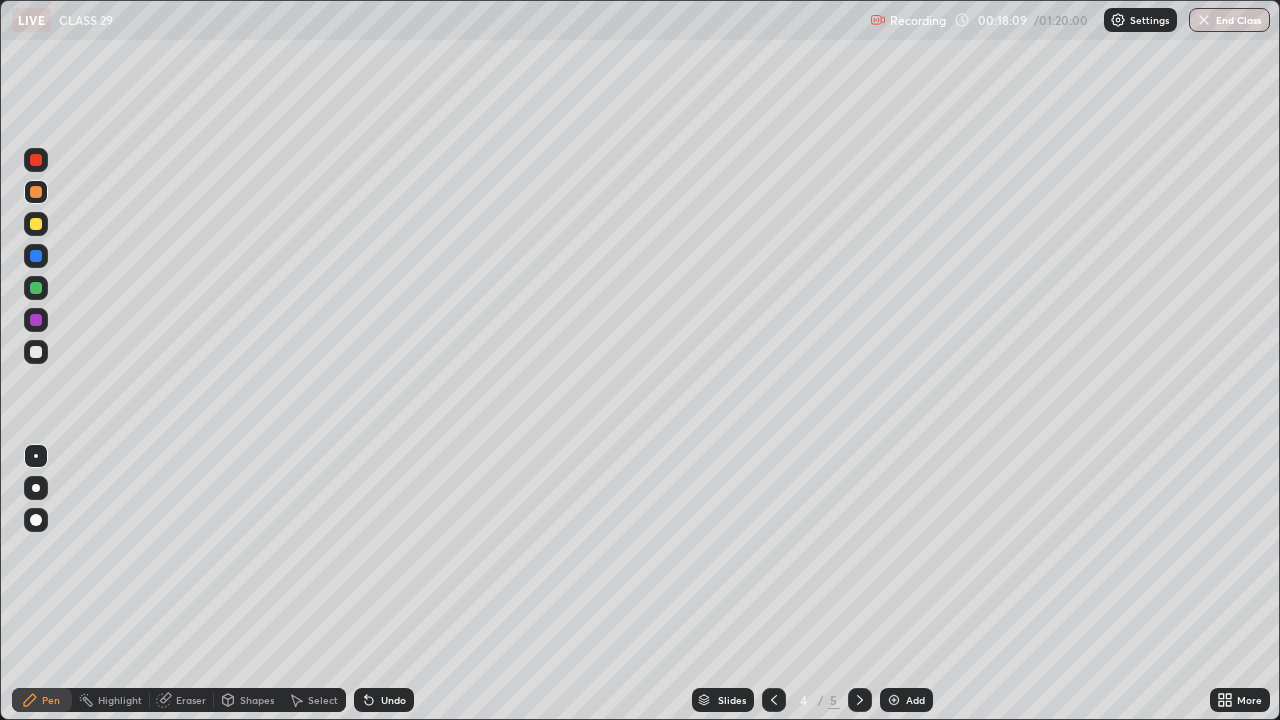 click 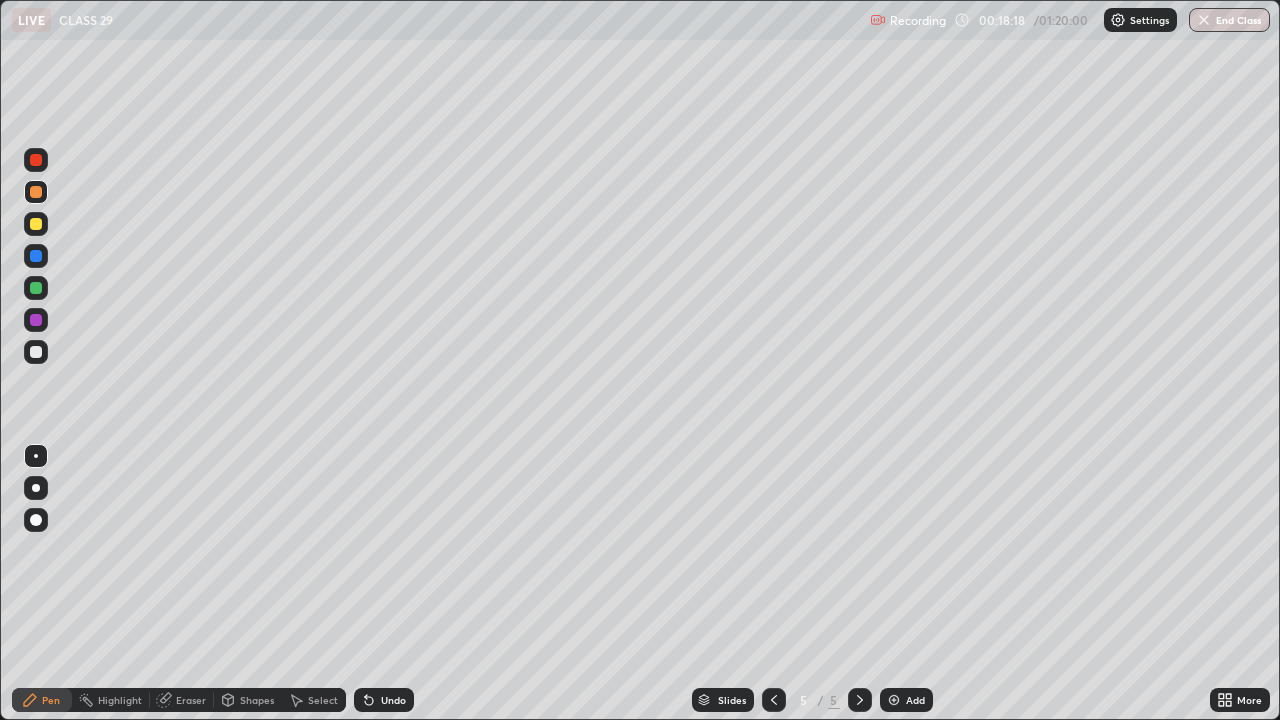 click on "Undo" at bounding box center (384, 700) 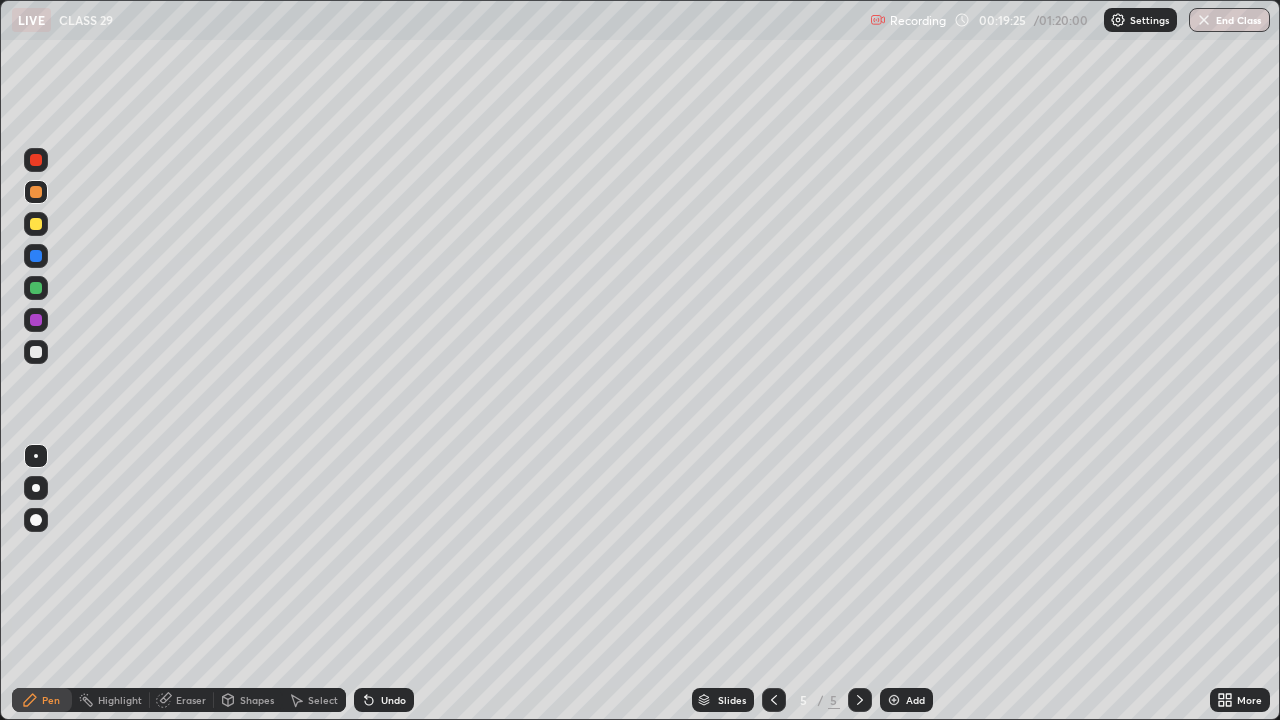 click on "Eraser" at bounding box center (191, 700) 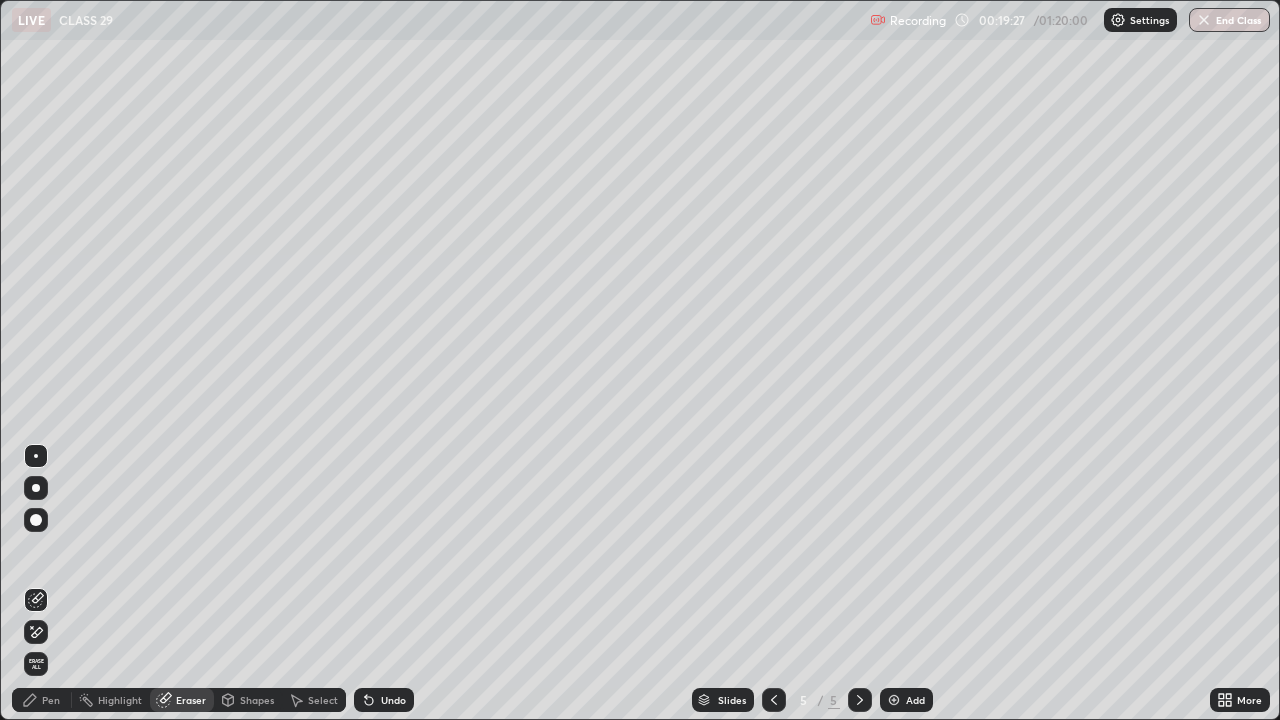 click on "Pen" at bounding box center [42, 700] 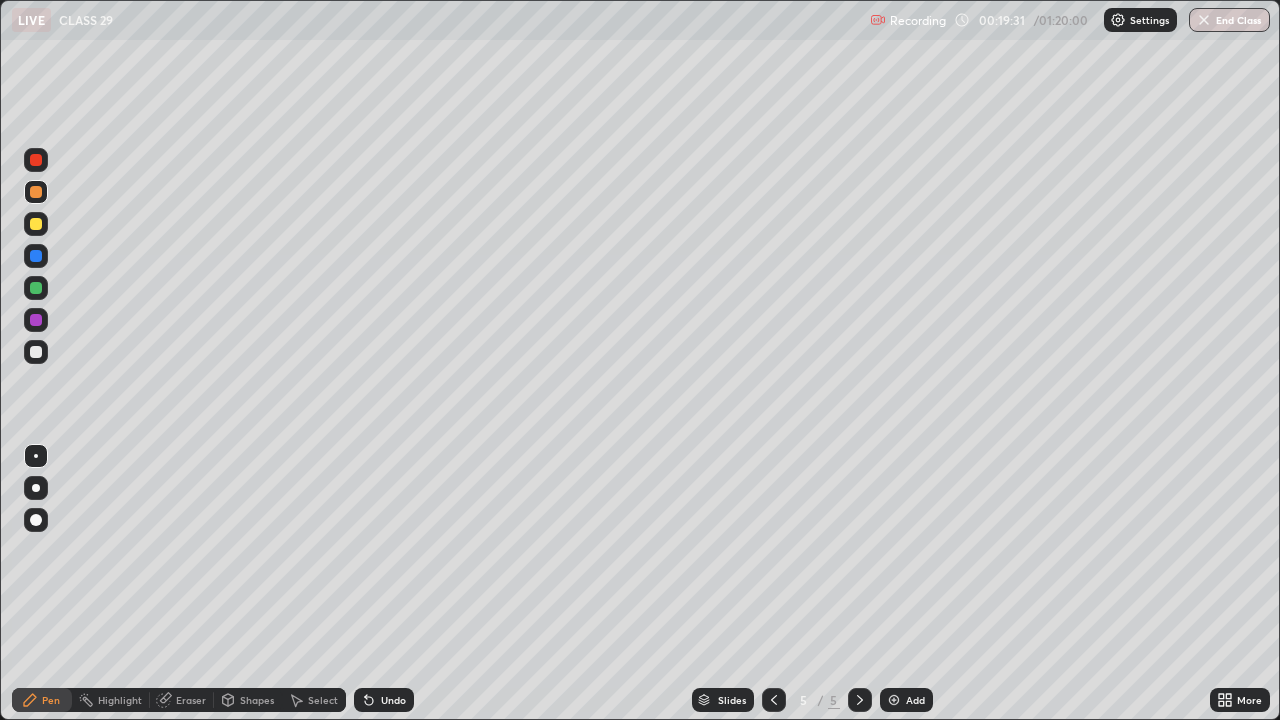 click on "Eraser" at bounding box center (191, 700) 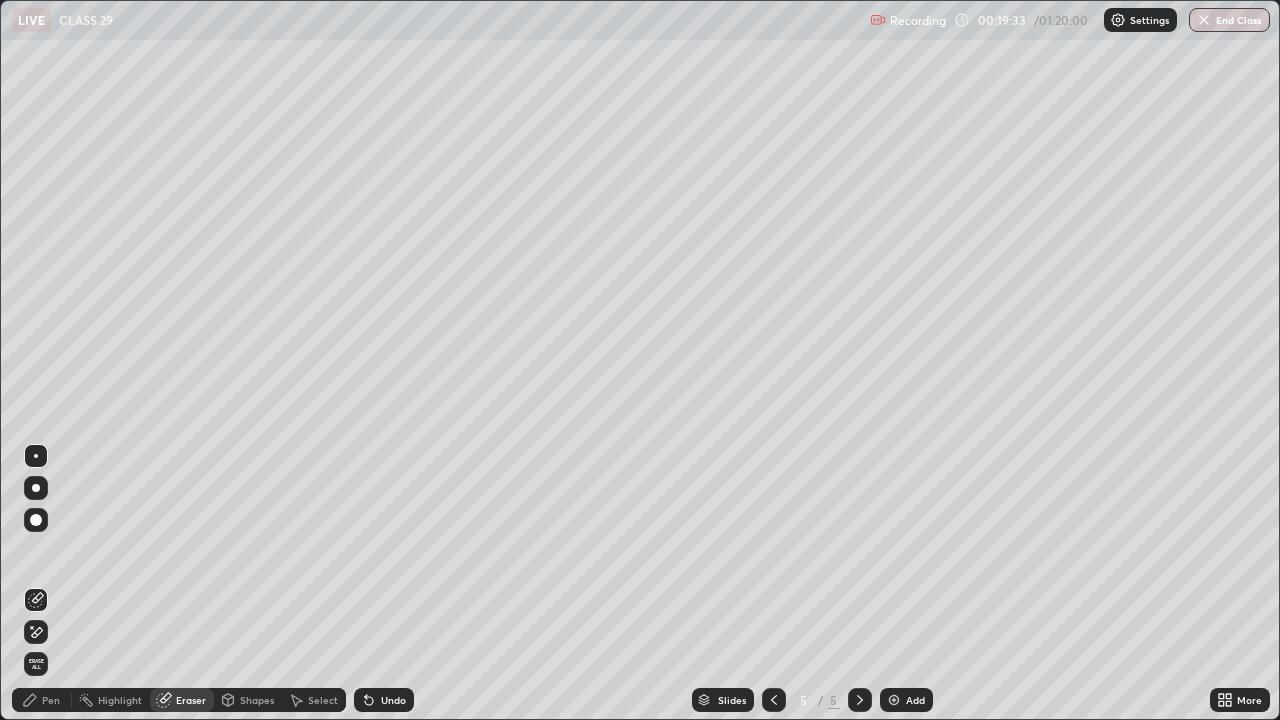 click on "Pen" at bounding box center (51, 700) 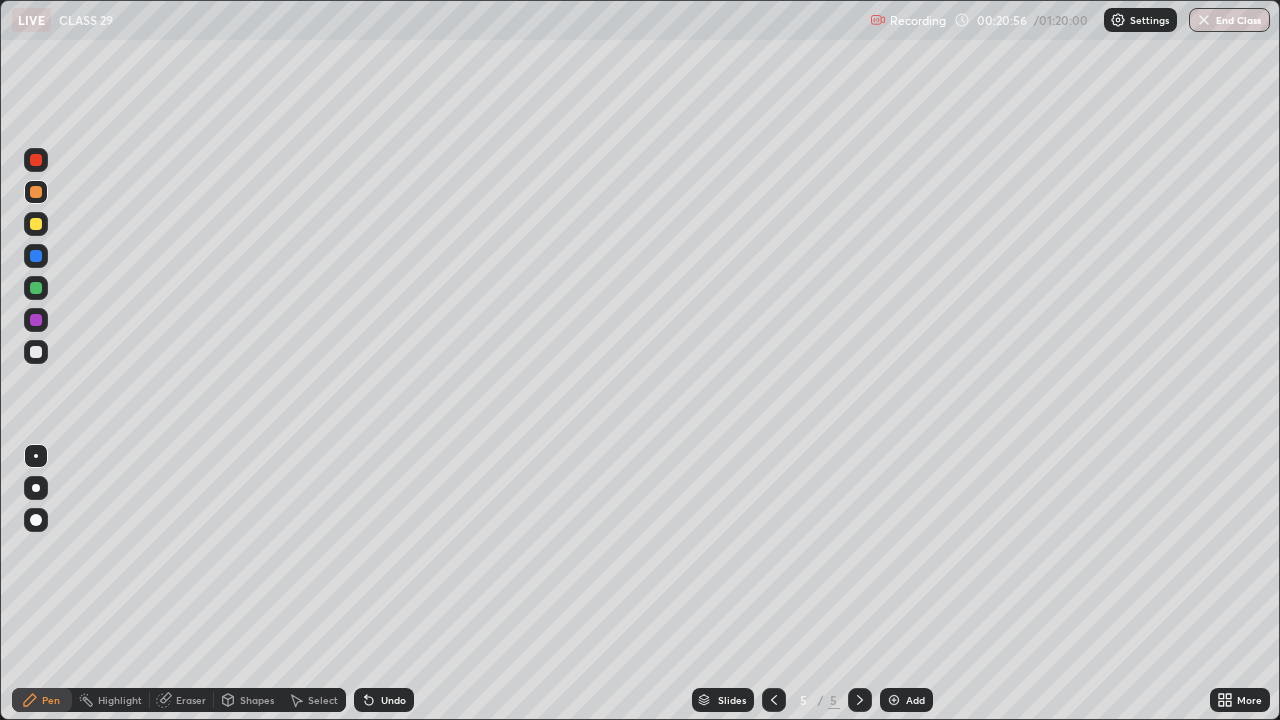 click on "Undo" at bounding box center [384, 700] 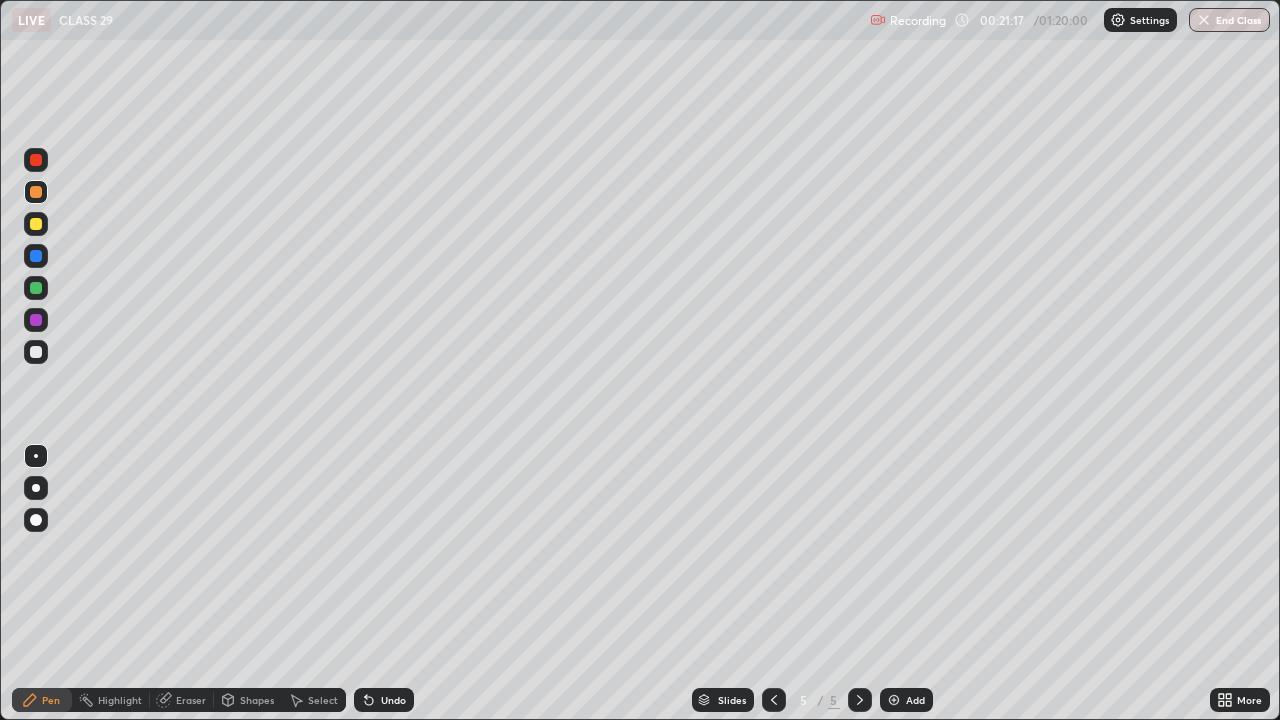 click at bounding box center [894, 700] 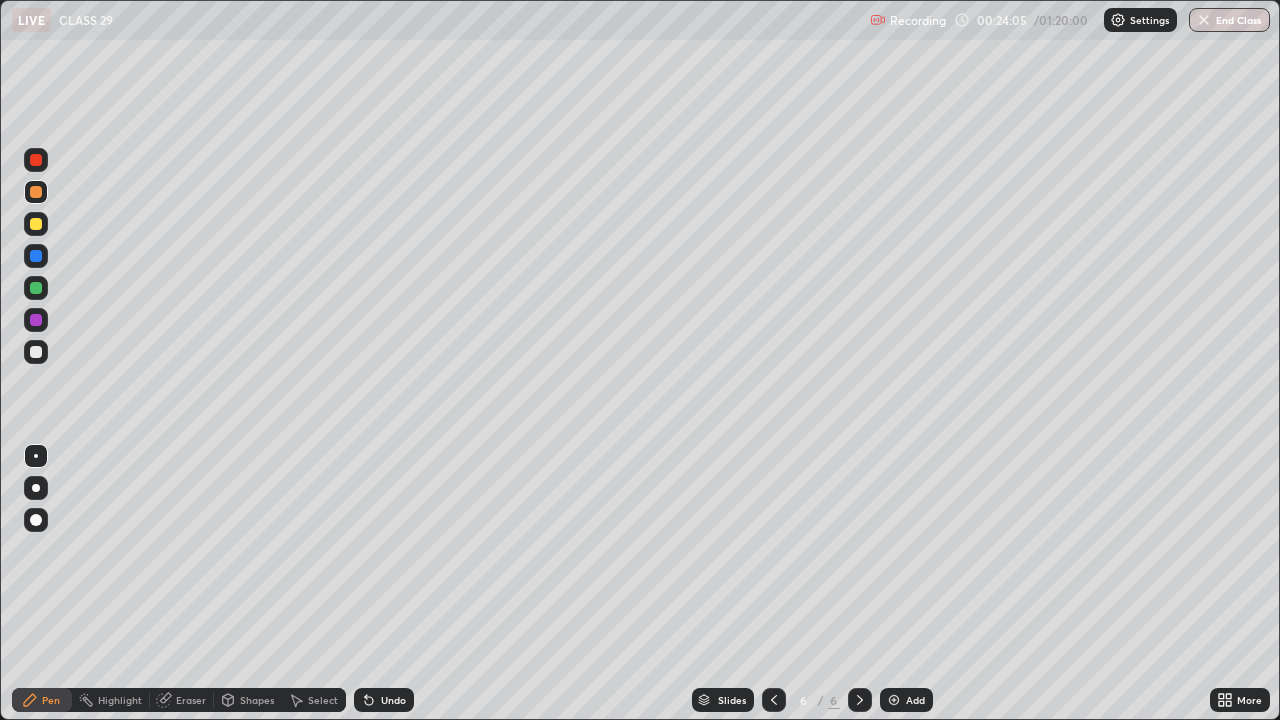click 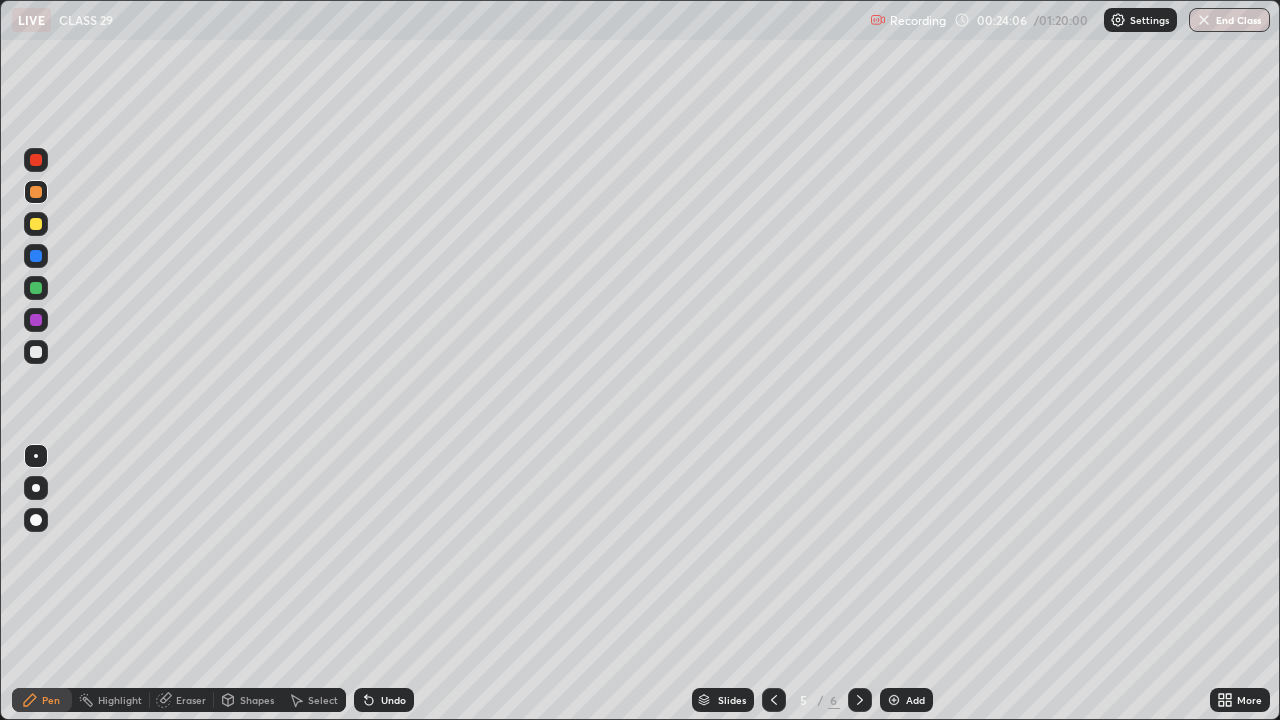 click on "Slides" at bounding box center [723, 700] 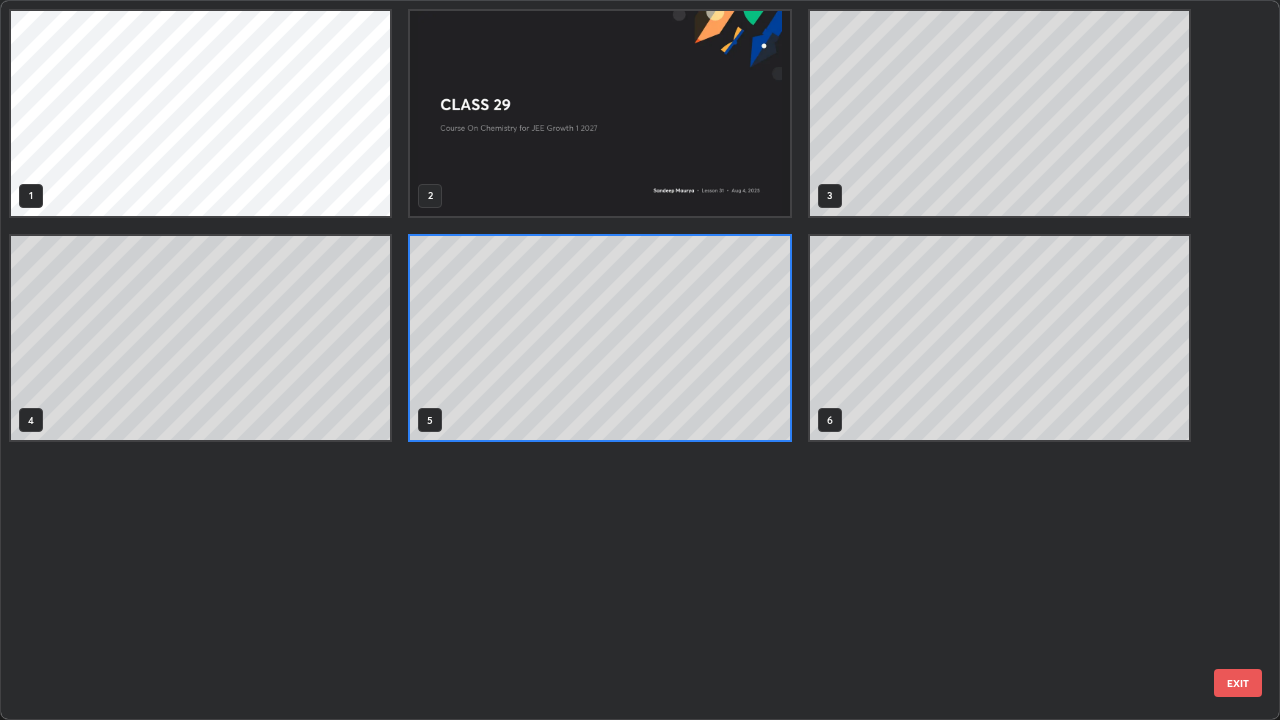 scroll, scrollTop: 7, scrollLeft: 11, axis: both 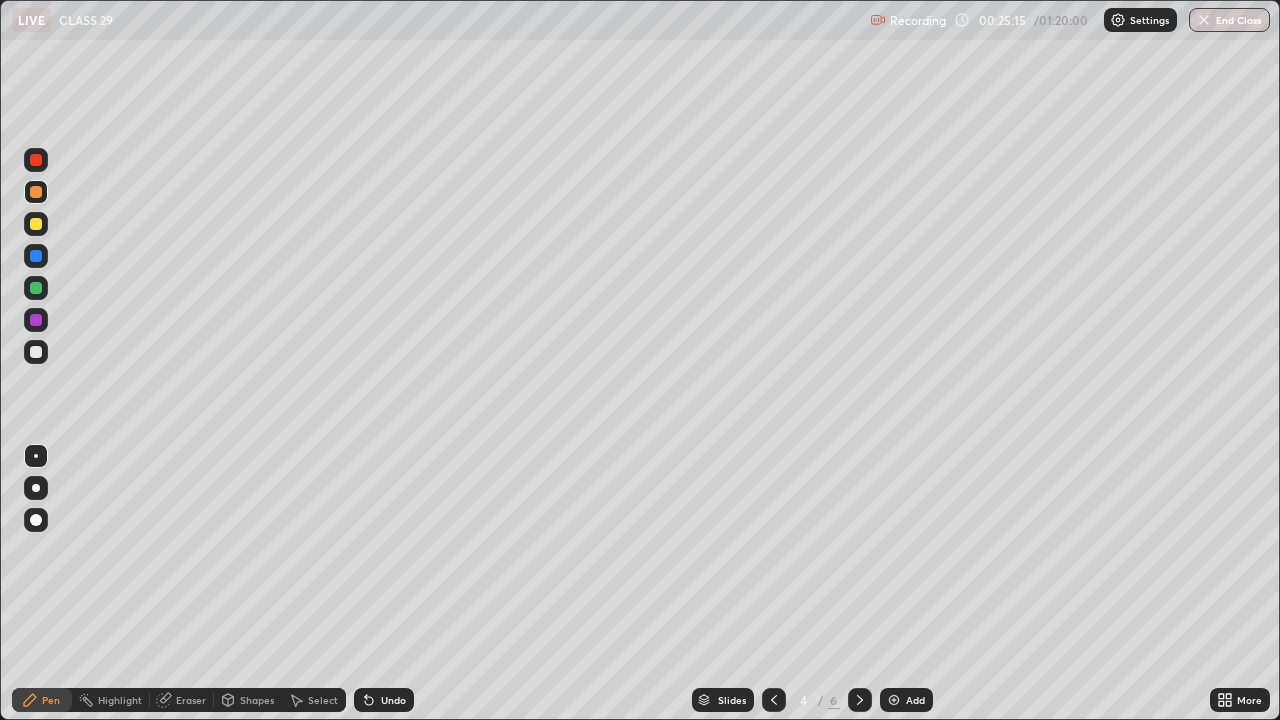 click on "Slides 4 / 6 Add" at bounding box center (812, 700) 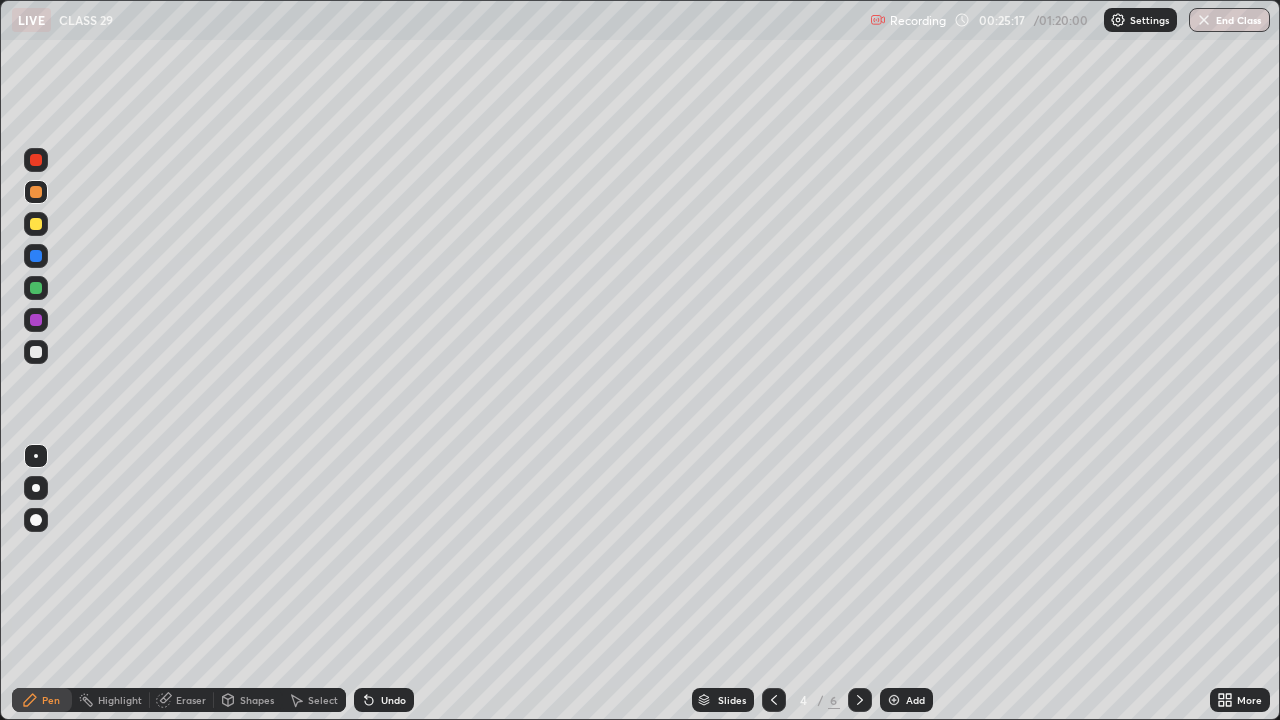click 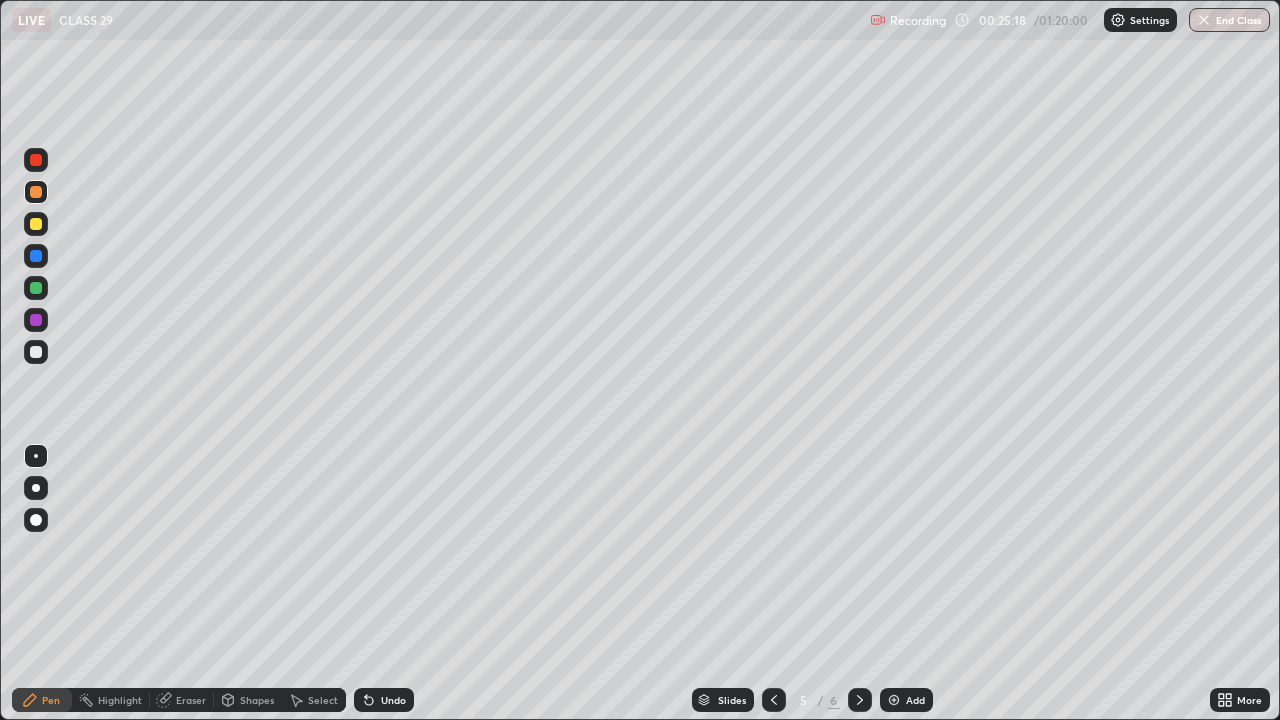 click 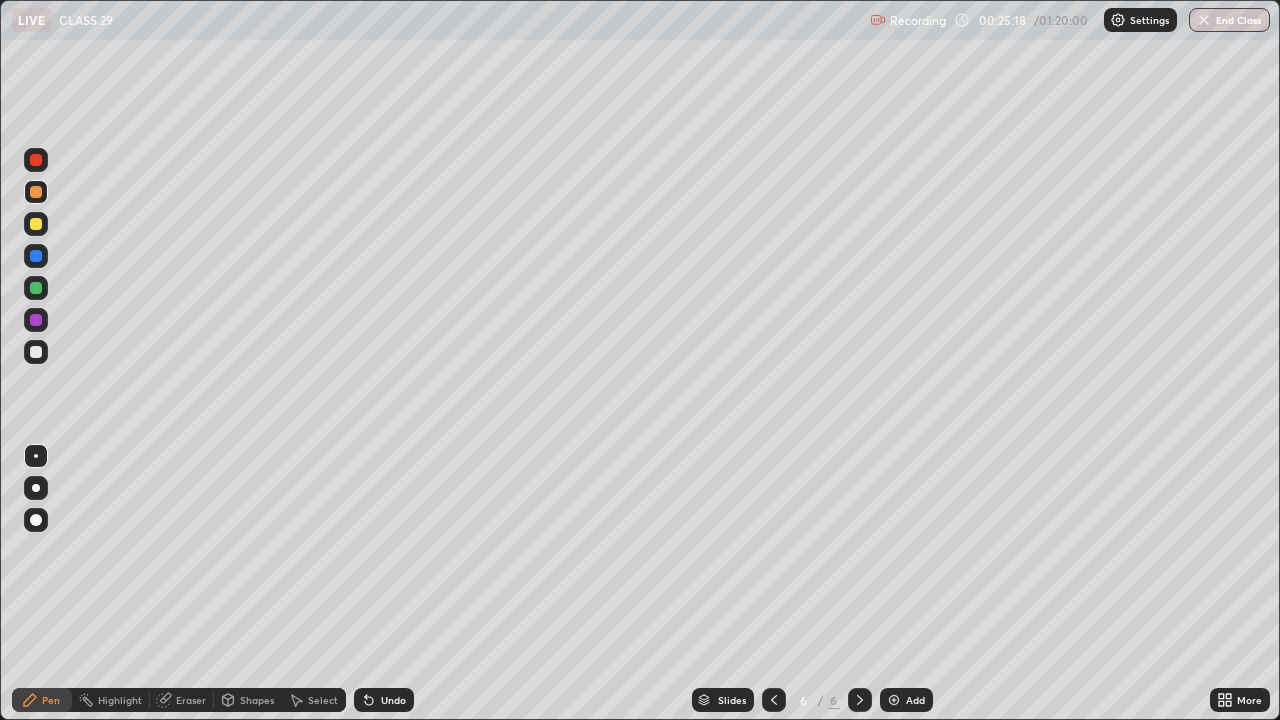 click at bounding box center [860, 700] 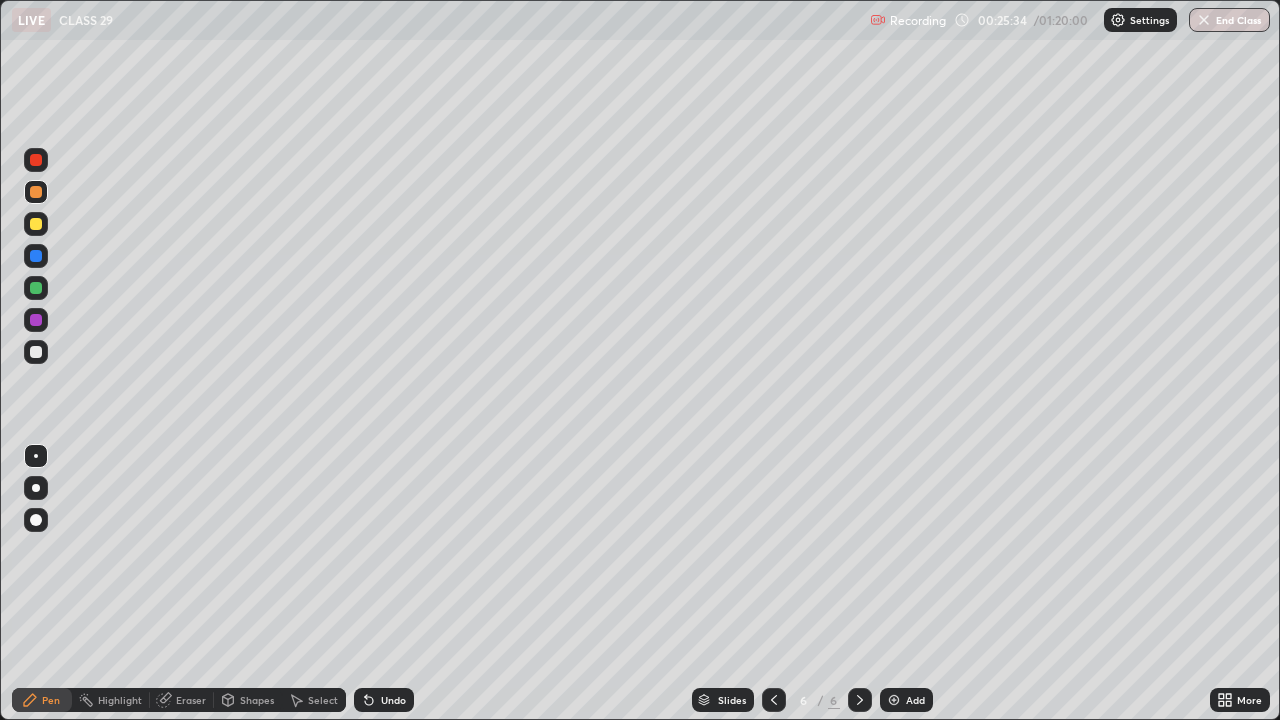 click at bounding box center (36, 288) 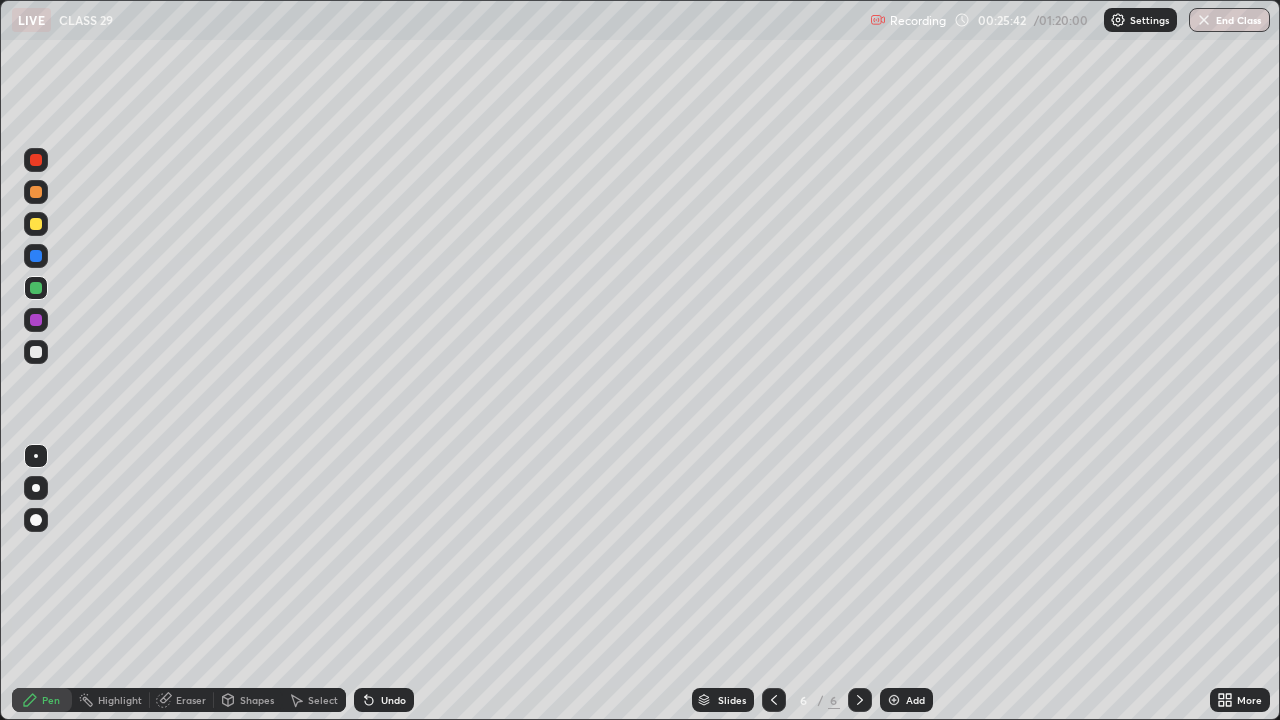 click on "Undo" at bounding box center (393, 700) 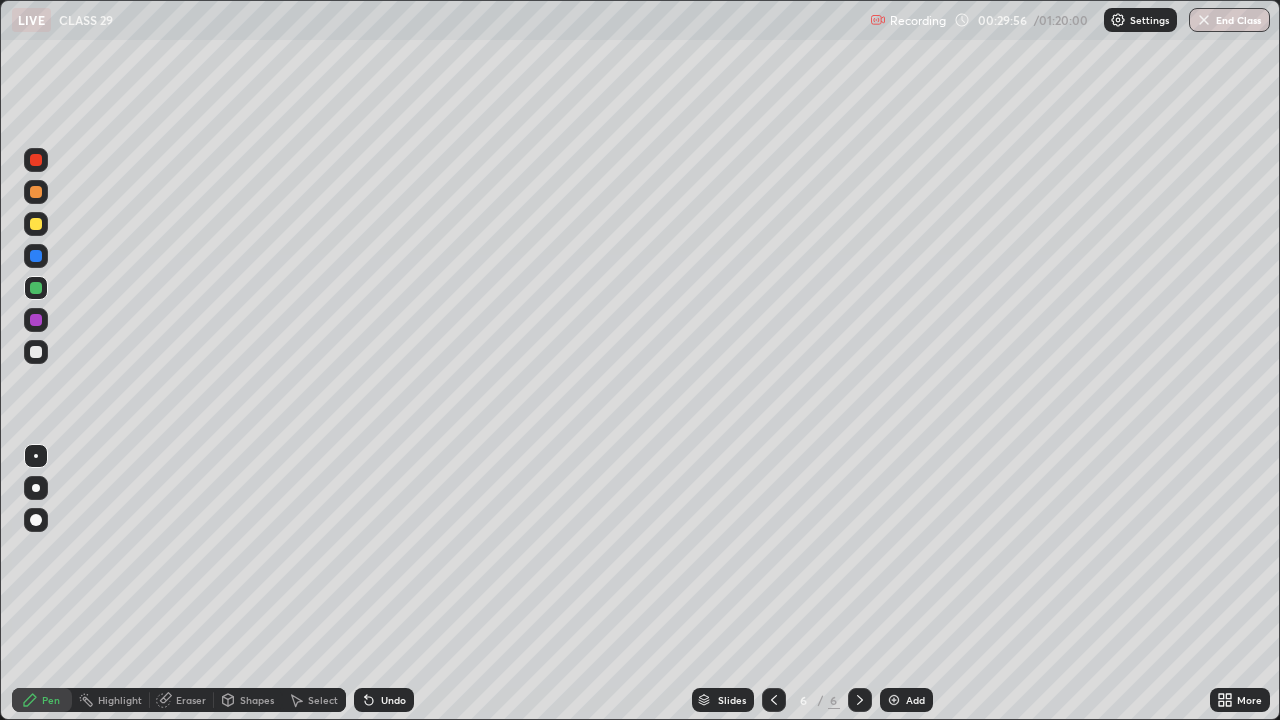 click on "Add" at bounding box center [906, 700] 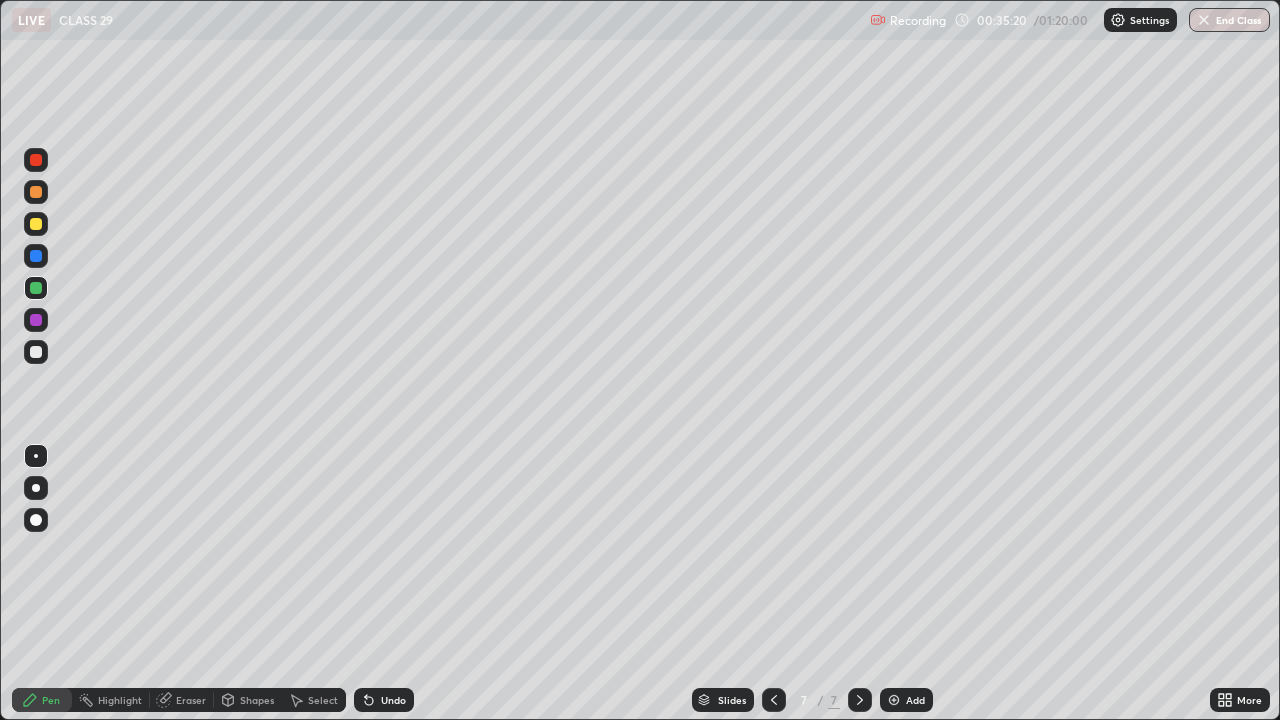 click at bounding box center [894, 700] 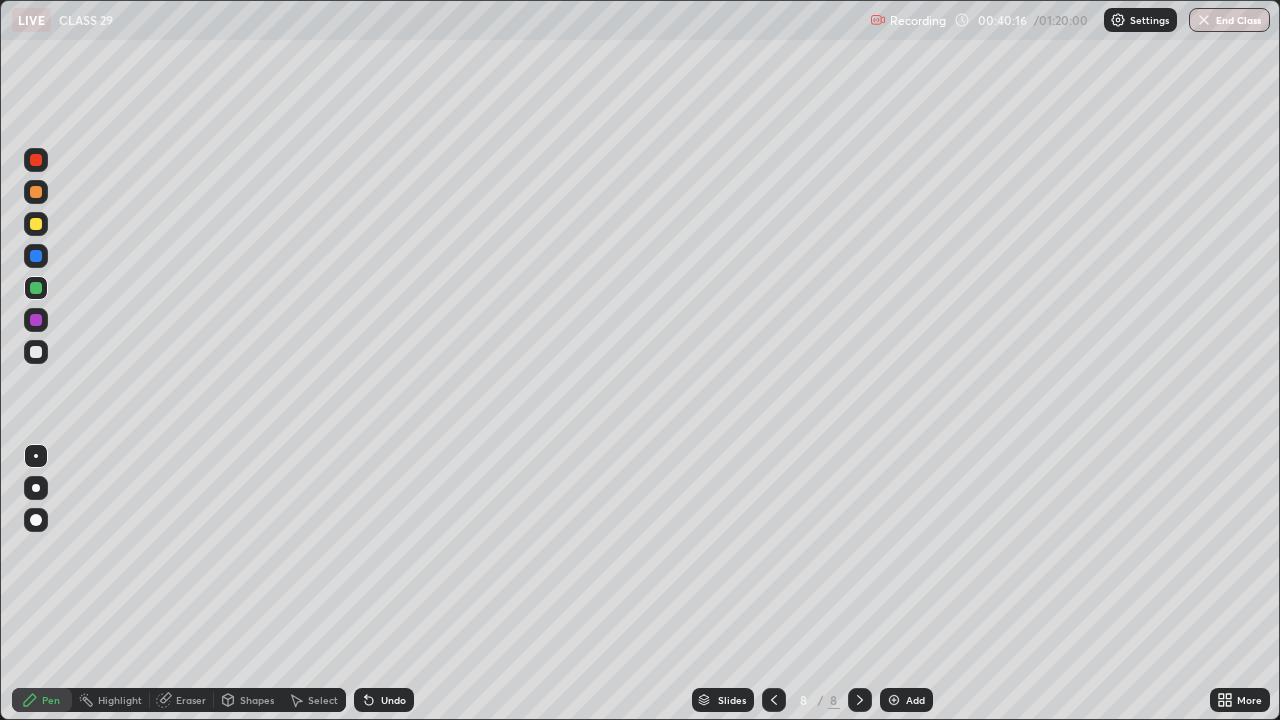 click at bounding box center [36, 192] 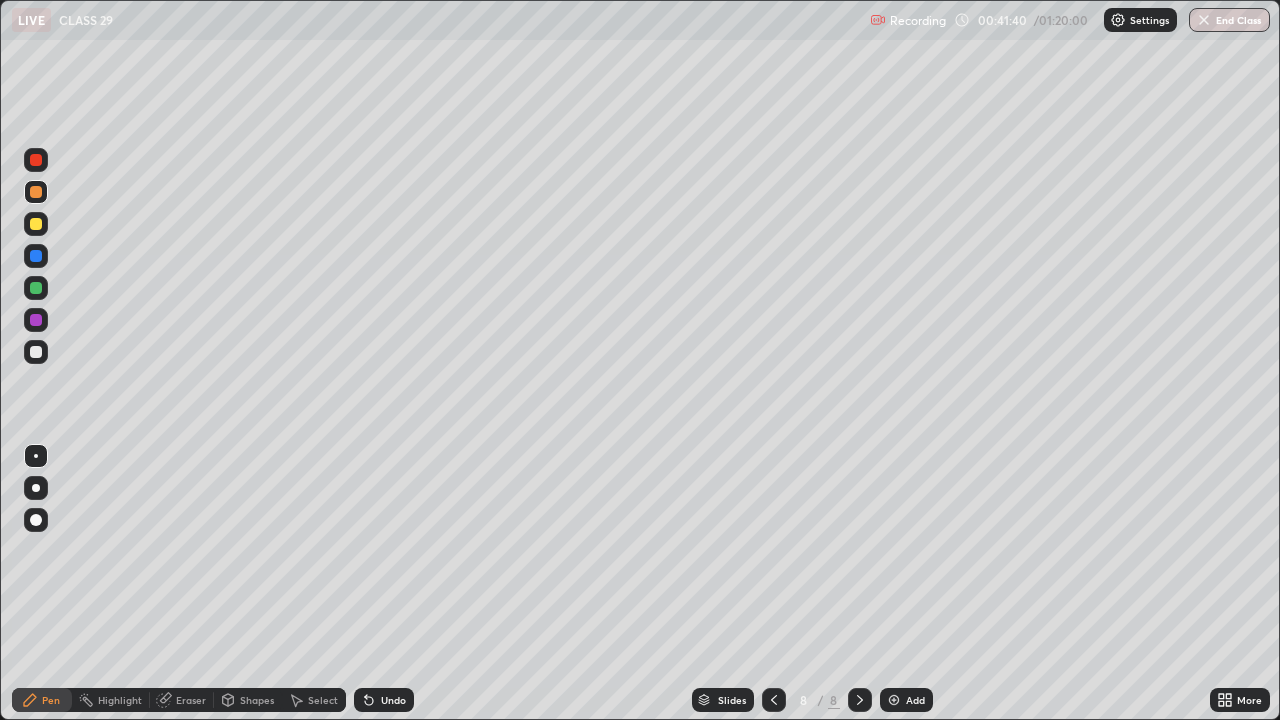click on "More" at bounding box center [1240, 700] 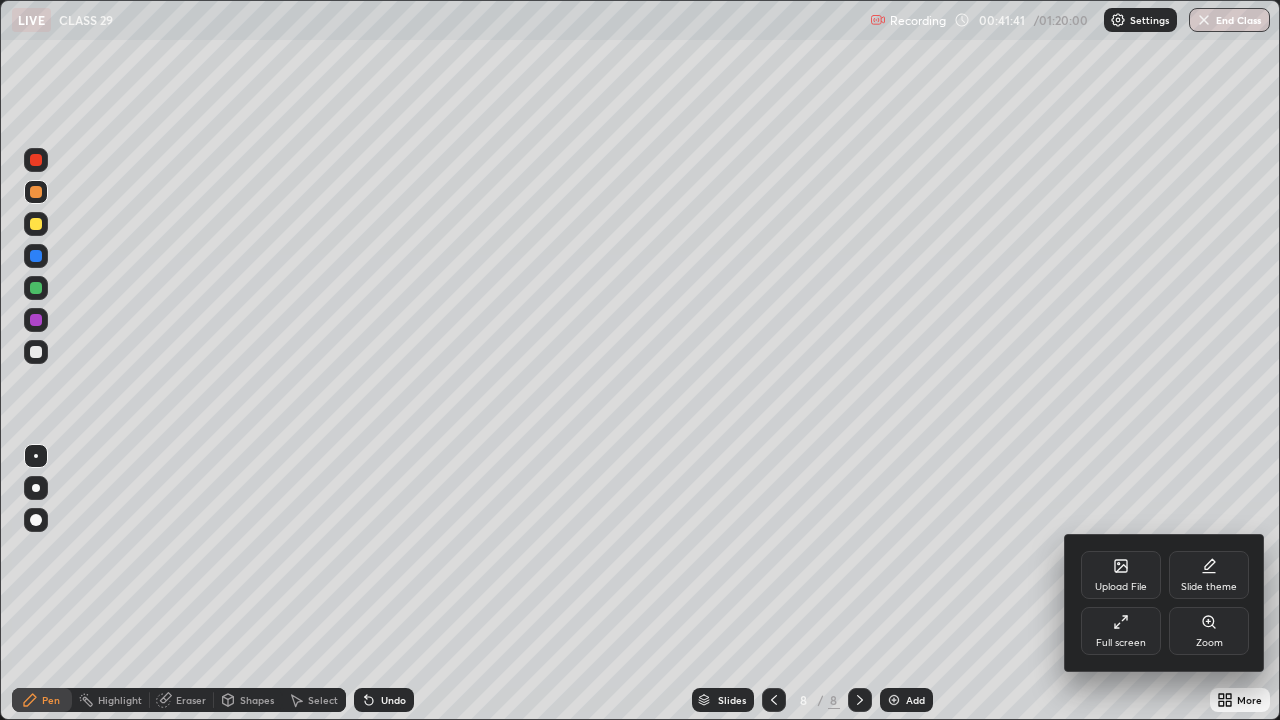 click at bounding box center [640, 360] 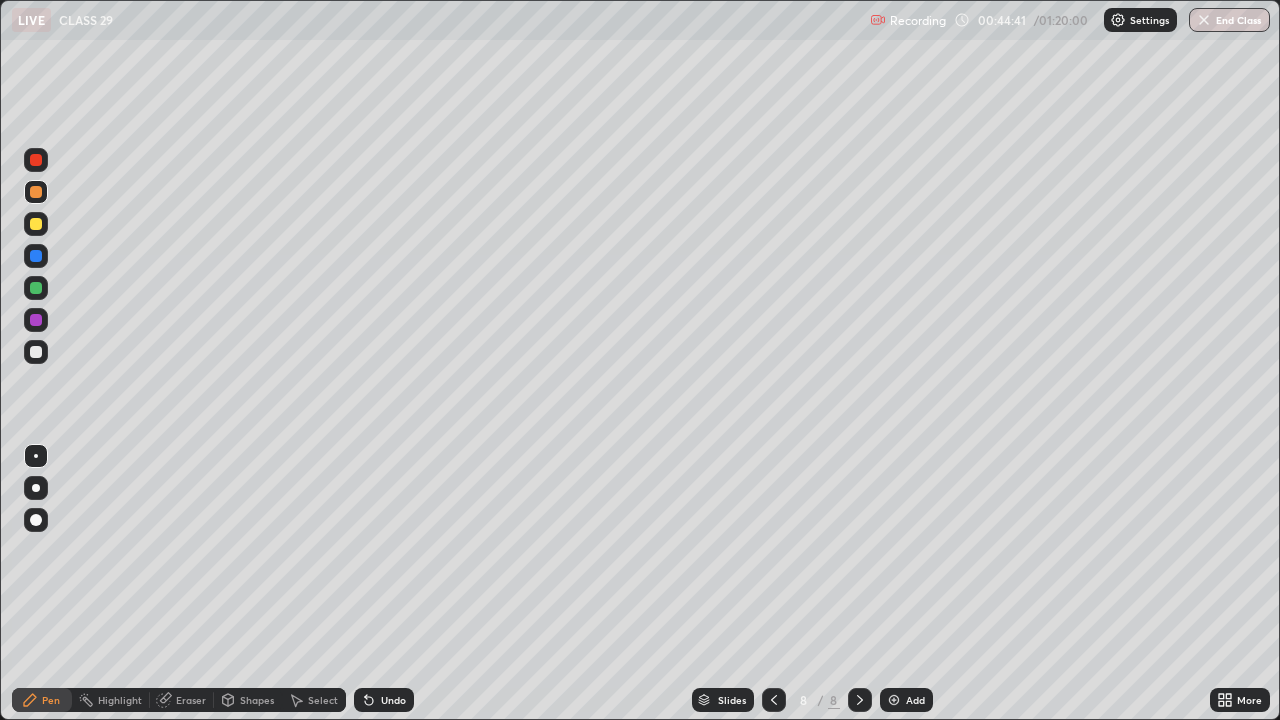 click at bounding box center [894, 700] 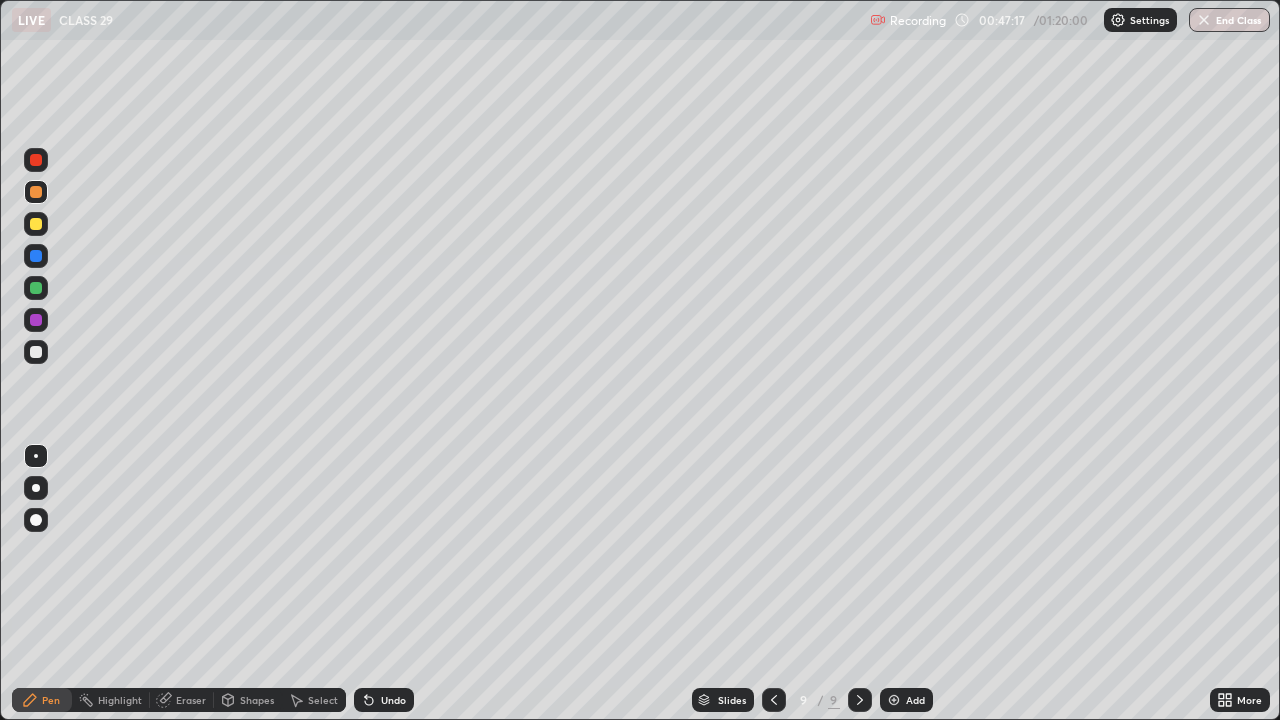 click at bounding box center [36, 256] 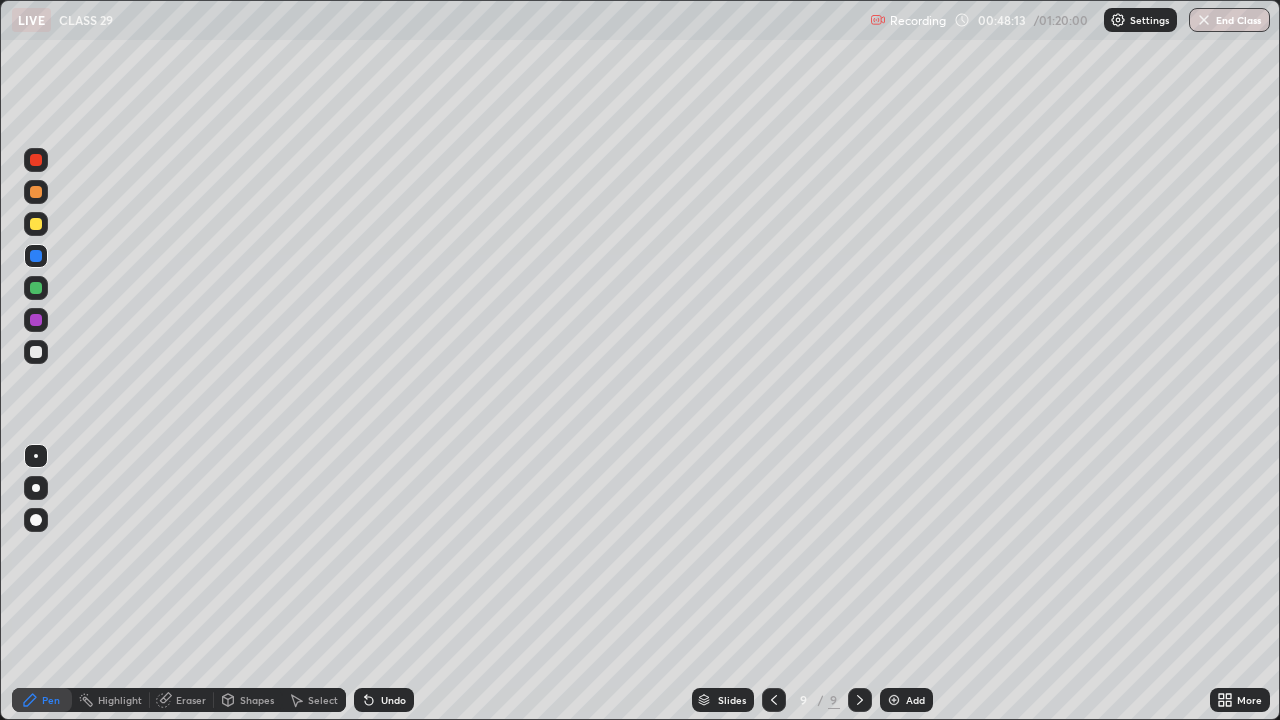 click at bounding box center (36, 224) 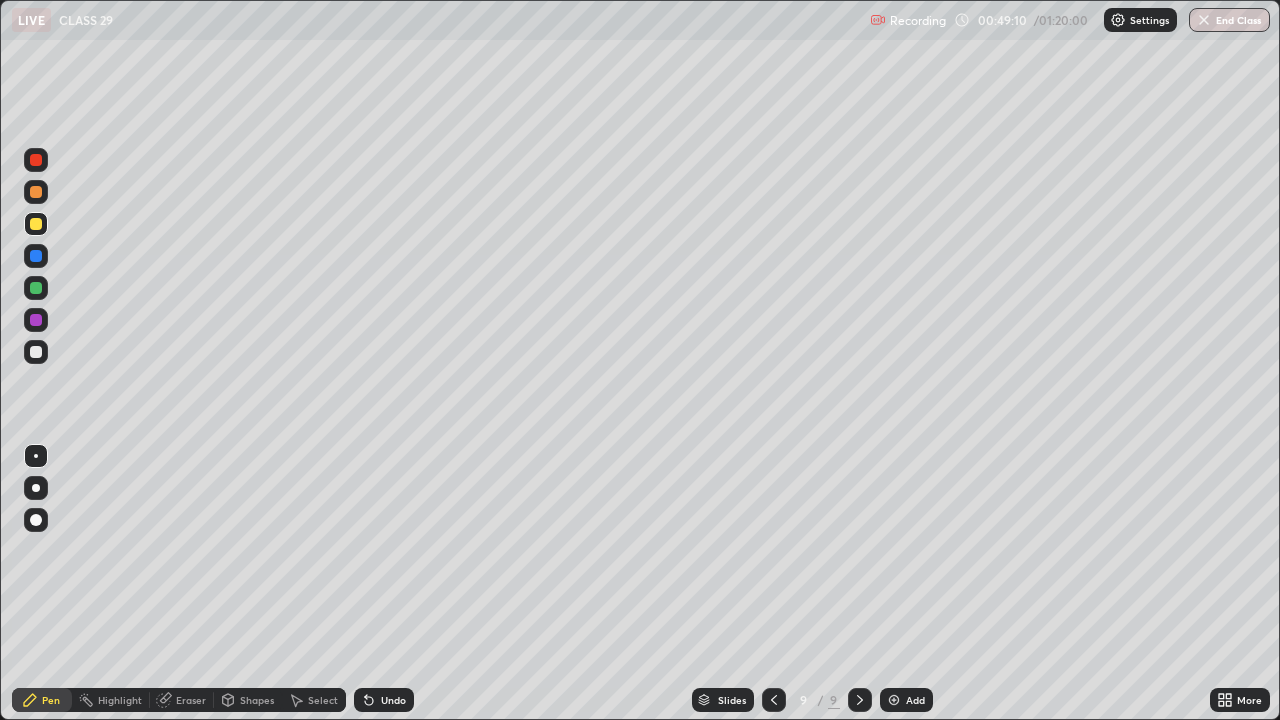 click on "Undo" at bounding box center (393, 700) 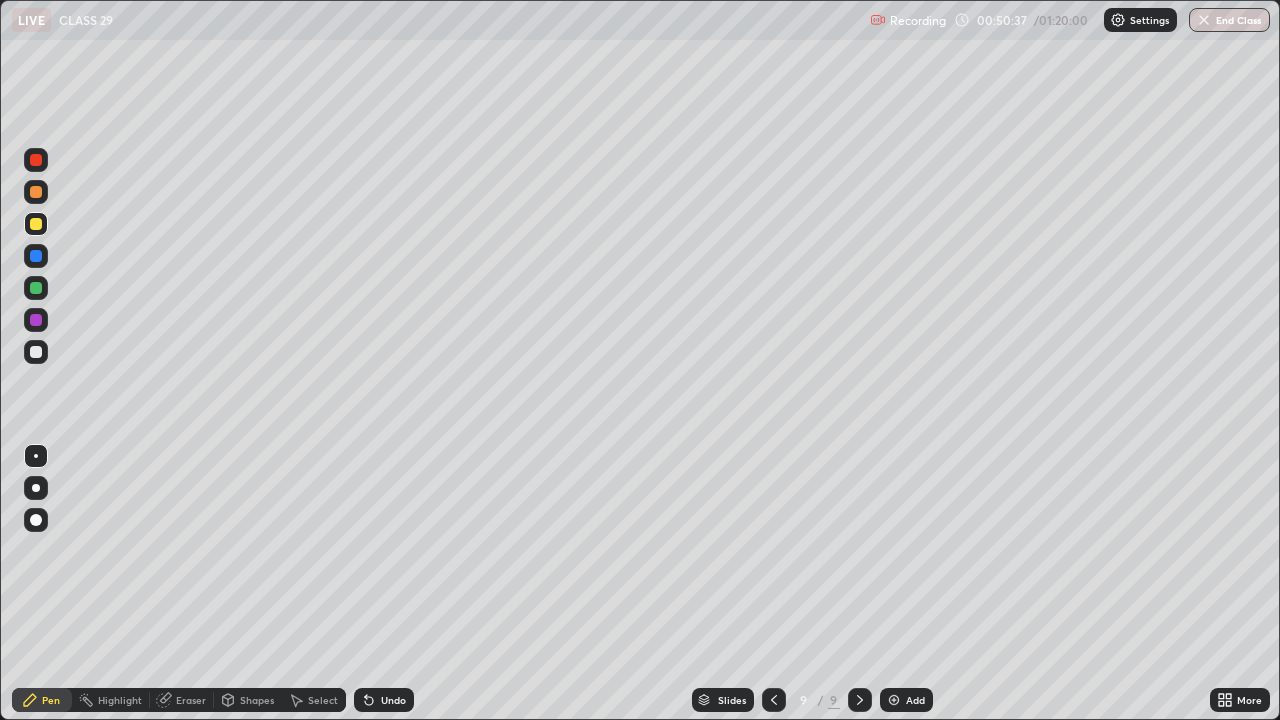 click at bounding box center [36, 352] 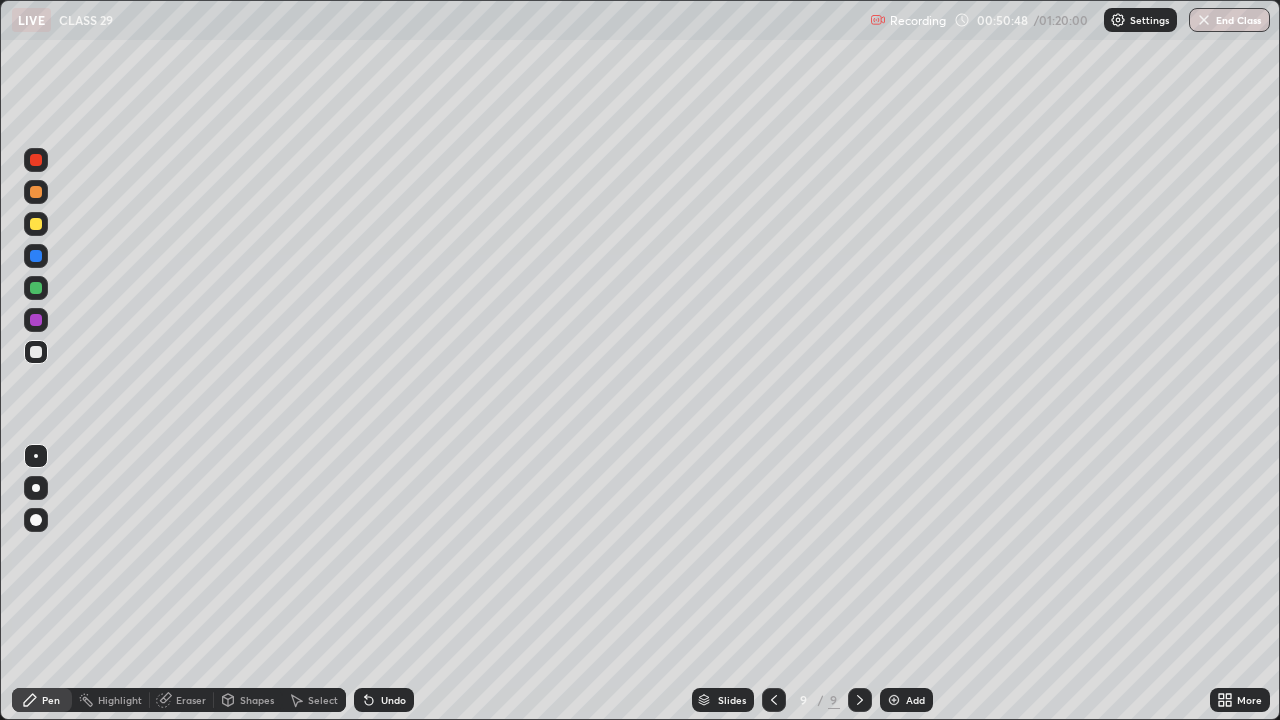 click at bounding box center (36, 320) 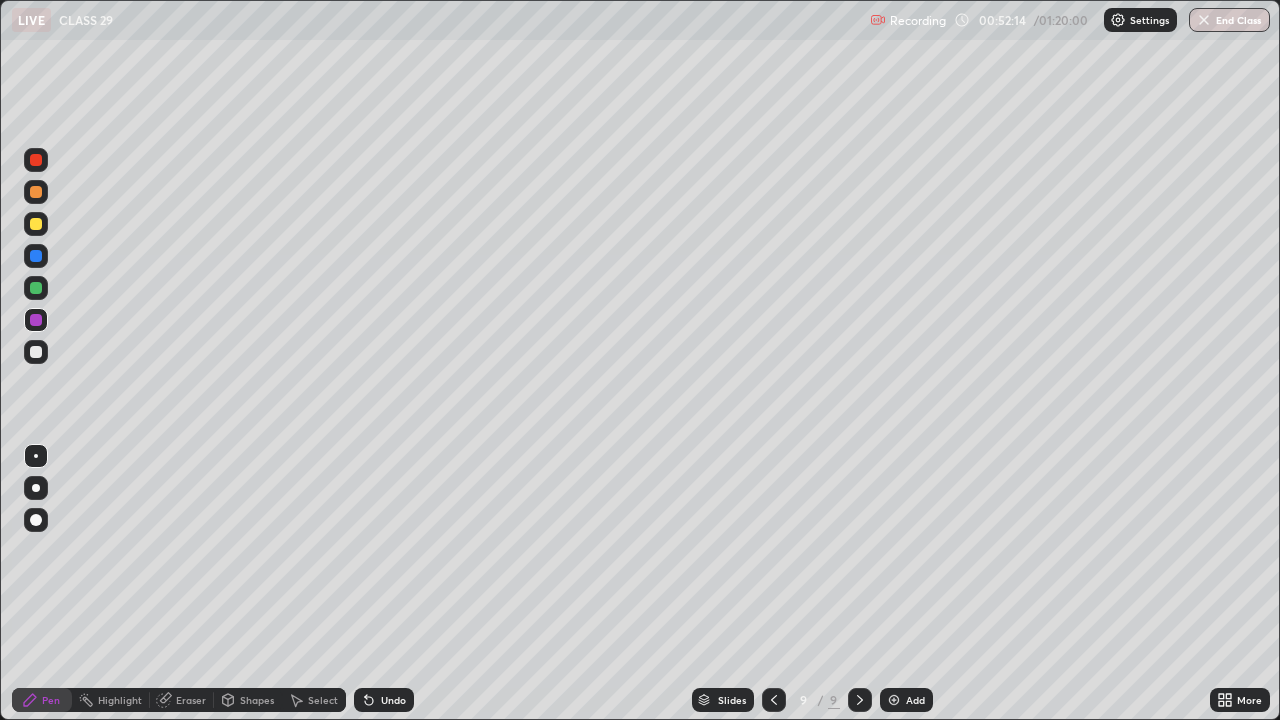 click at bounding box center [894, 700] 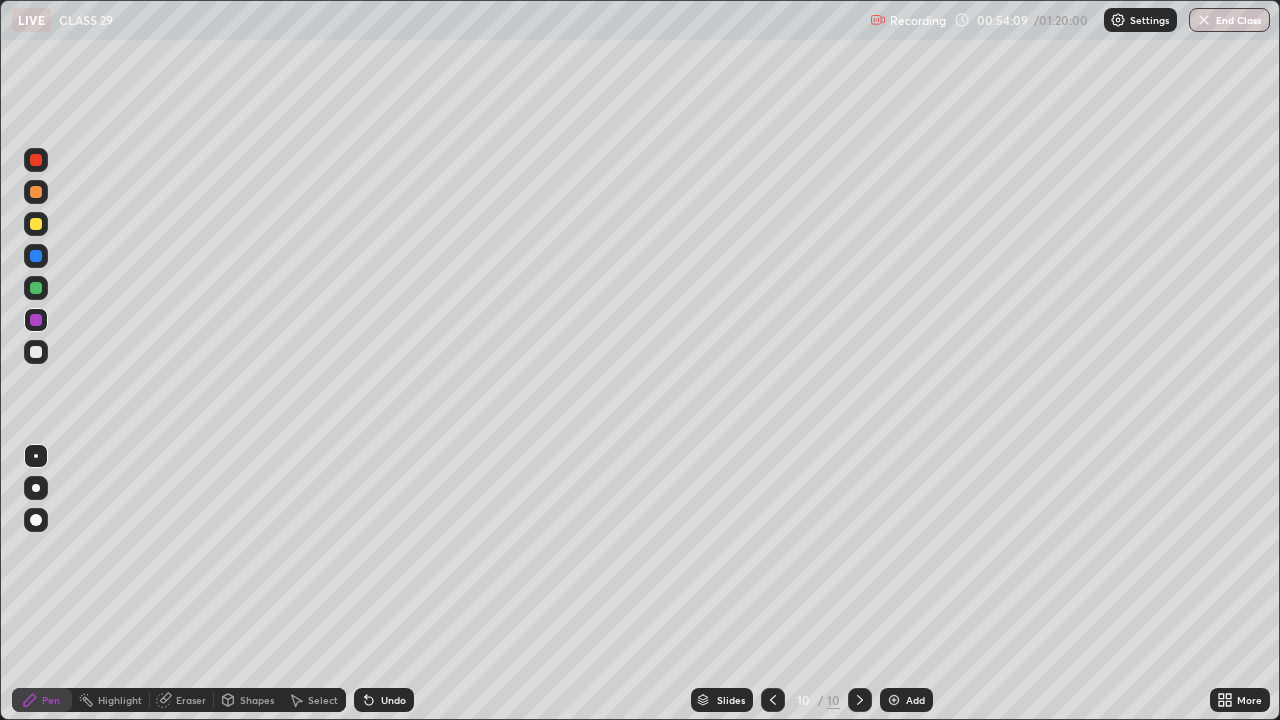 click at bounding box center [36, 352] 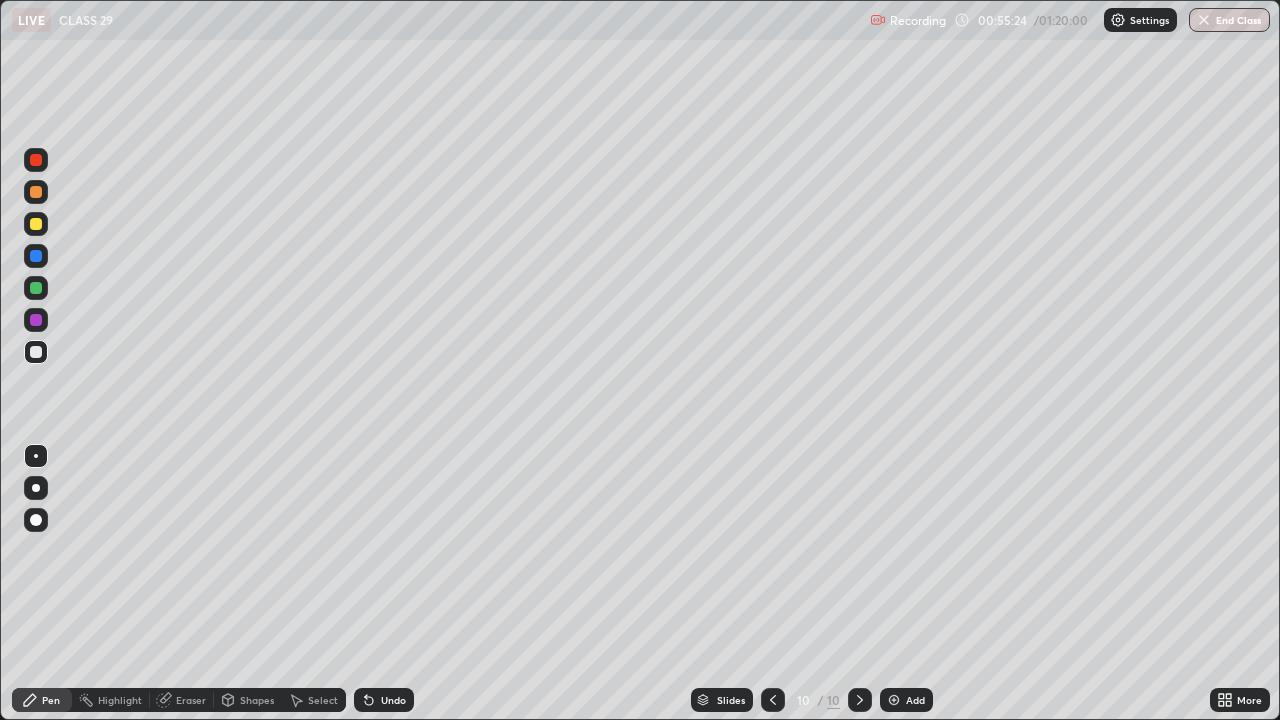 click at bounding box center [894, 700] 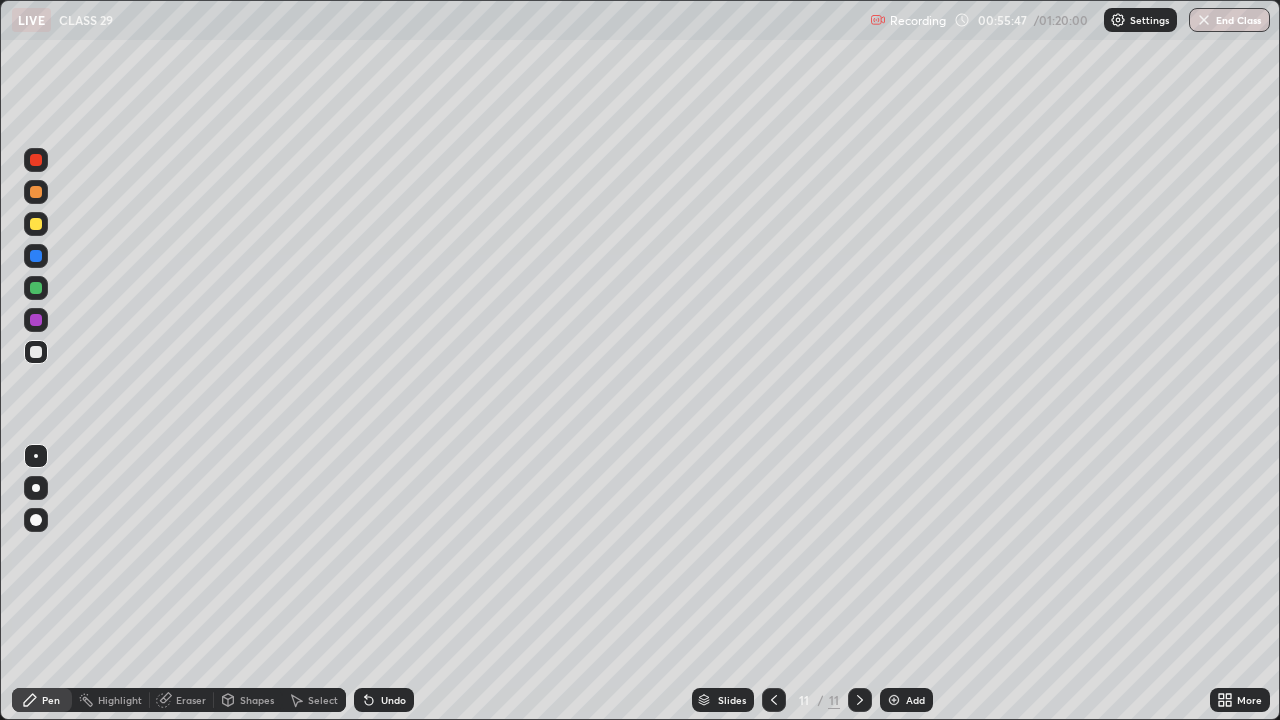 click on "Undo" at bounding box center (393, 700) 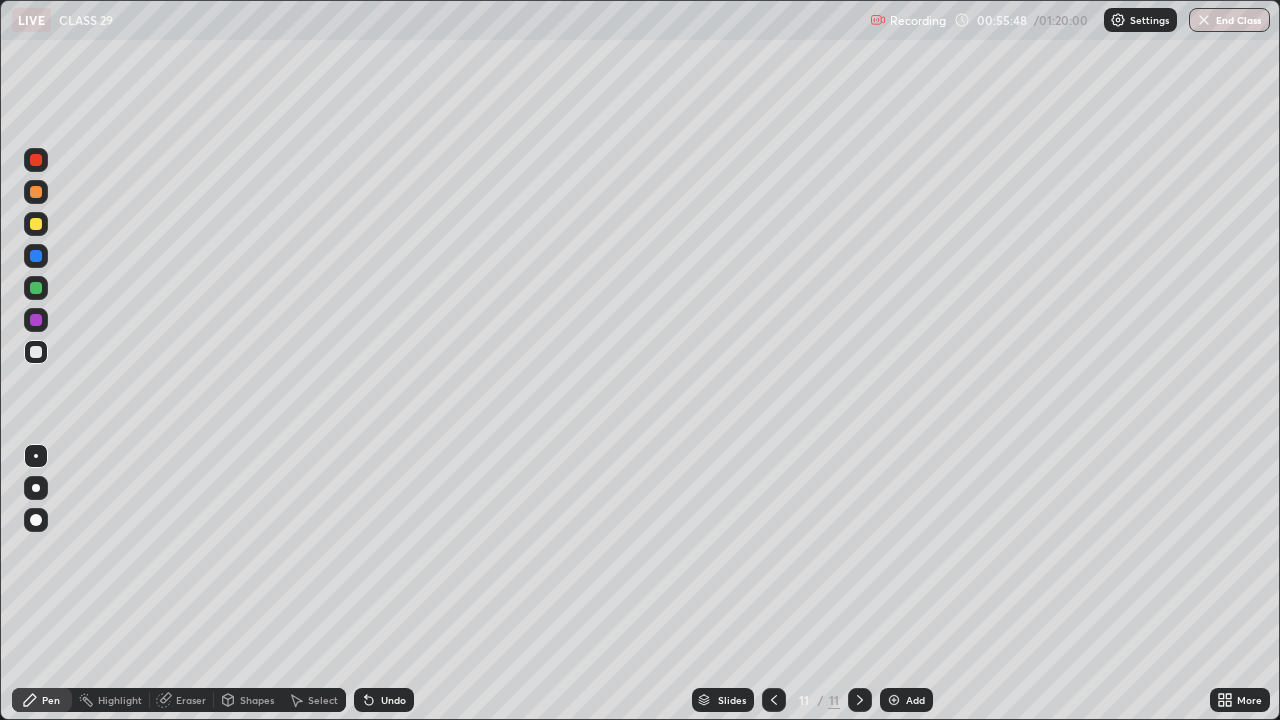 click on "Undo" at bounding box center (393, 700) 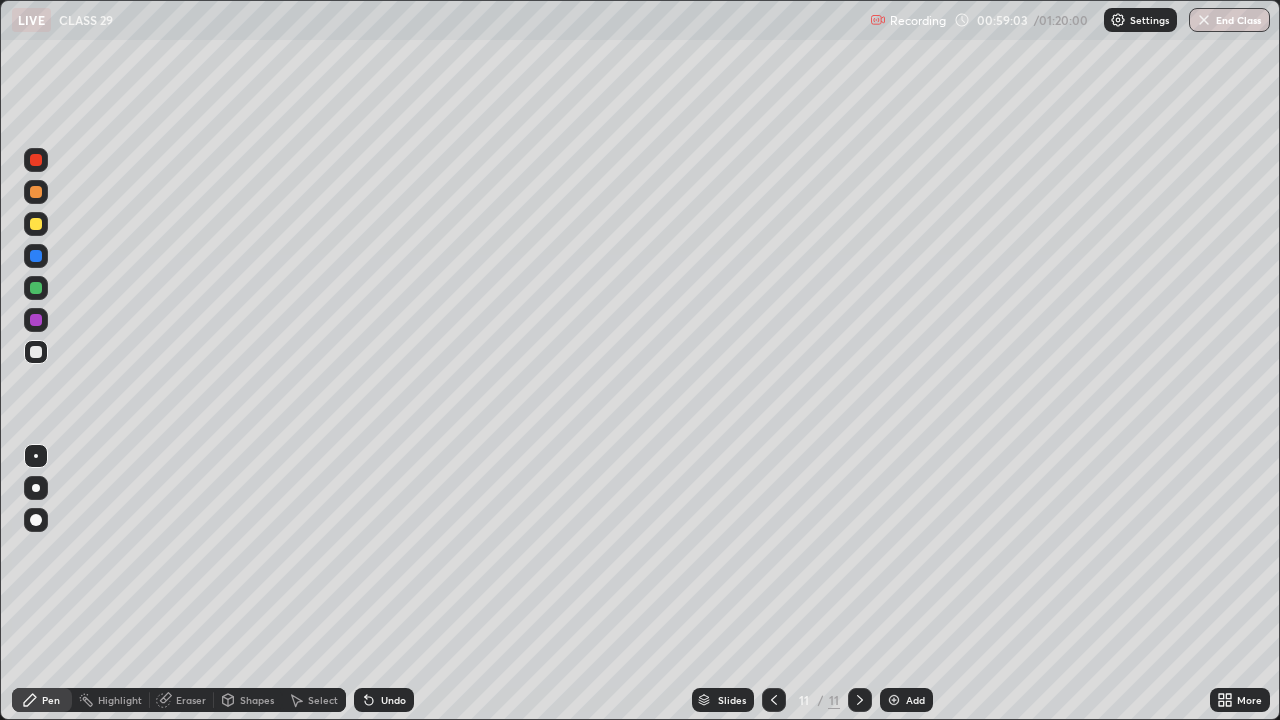 click on "Pen" at bounding box center [42, 700] 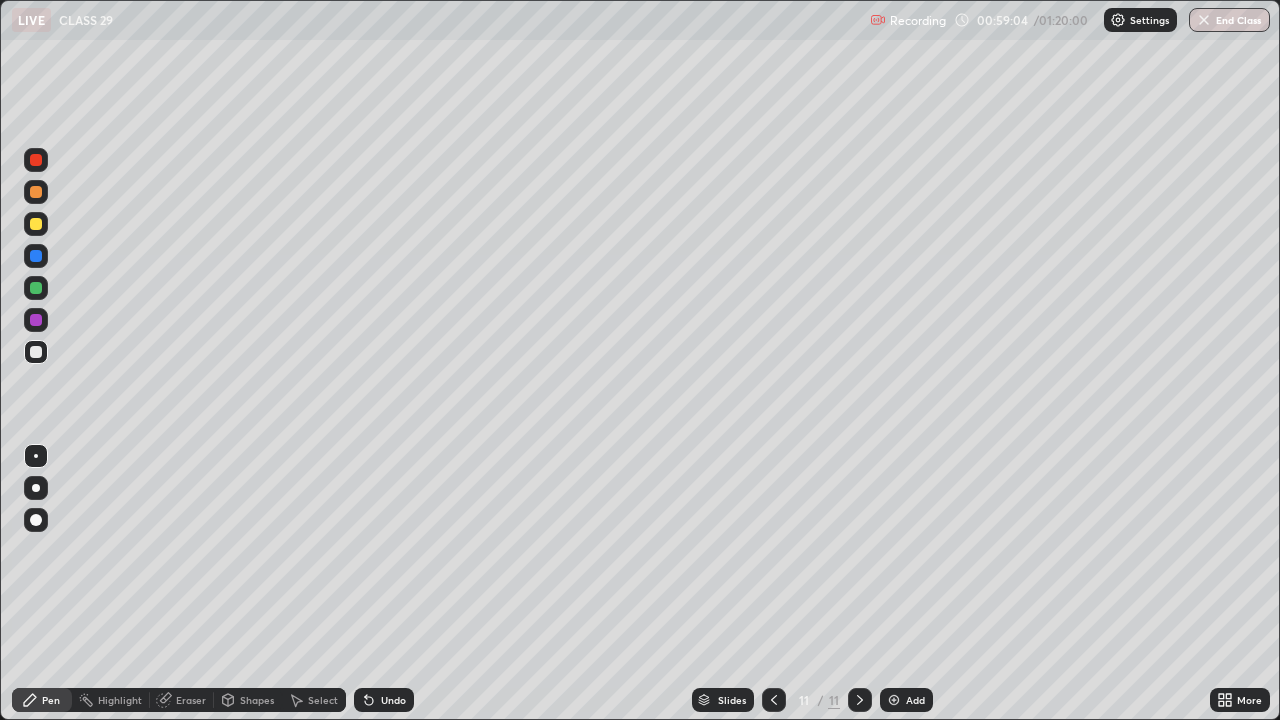 click at bounding box center [36, 224] 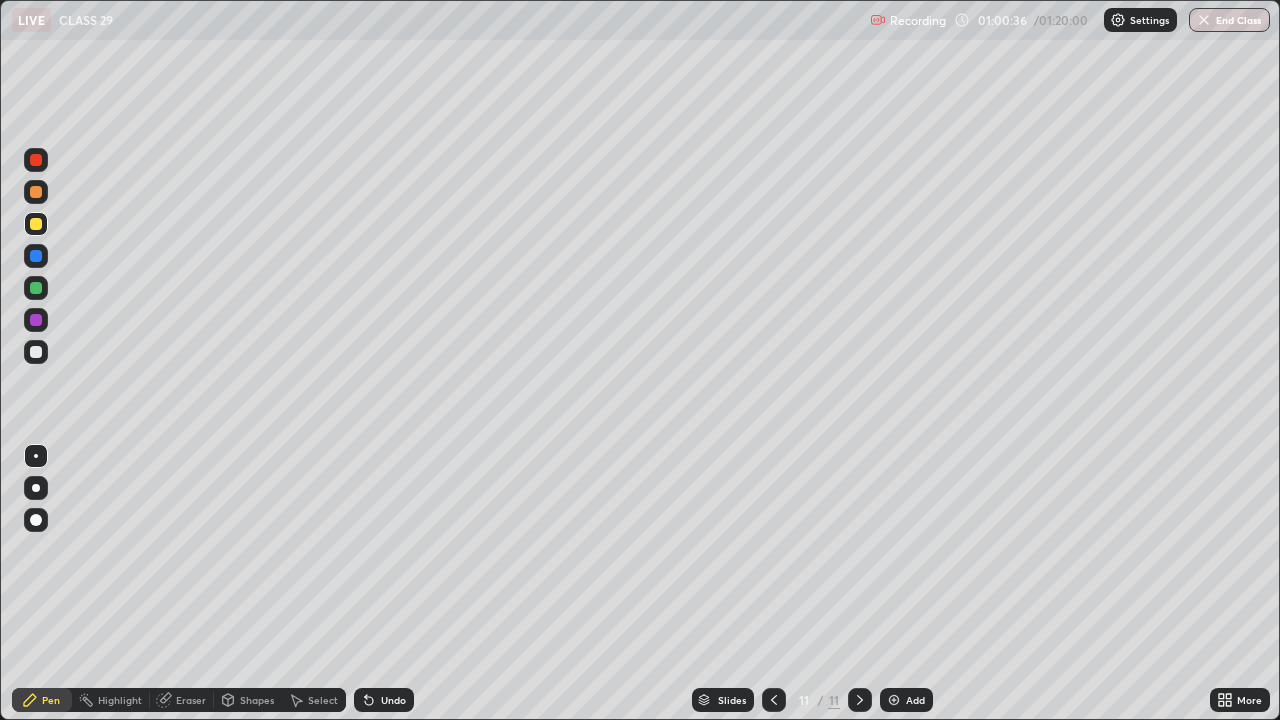 click on "Undo" at bounding box center [384, 700] 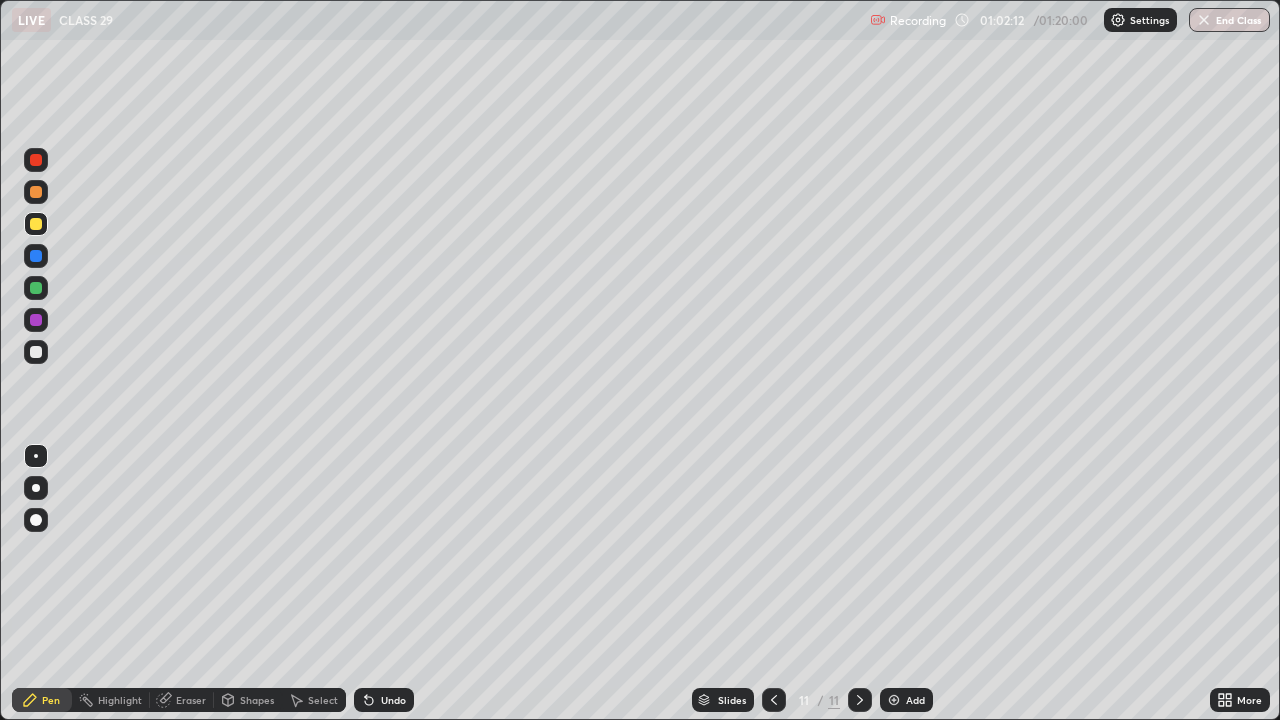 click at bounding box center [894, 700] 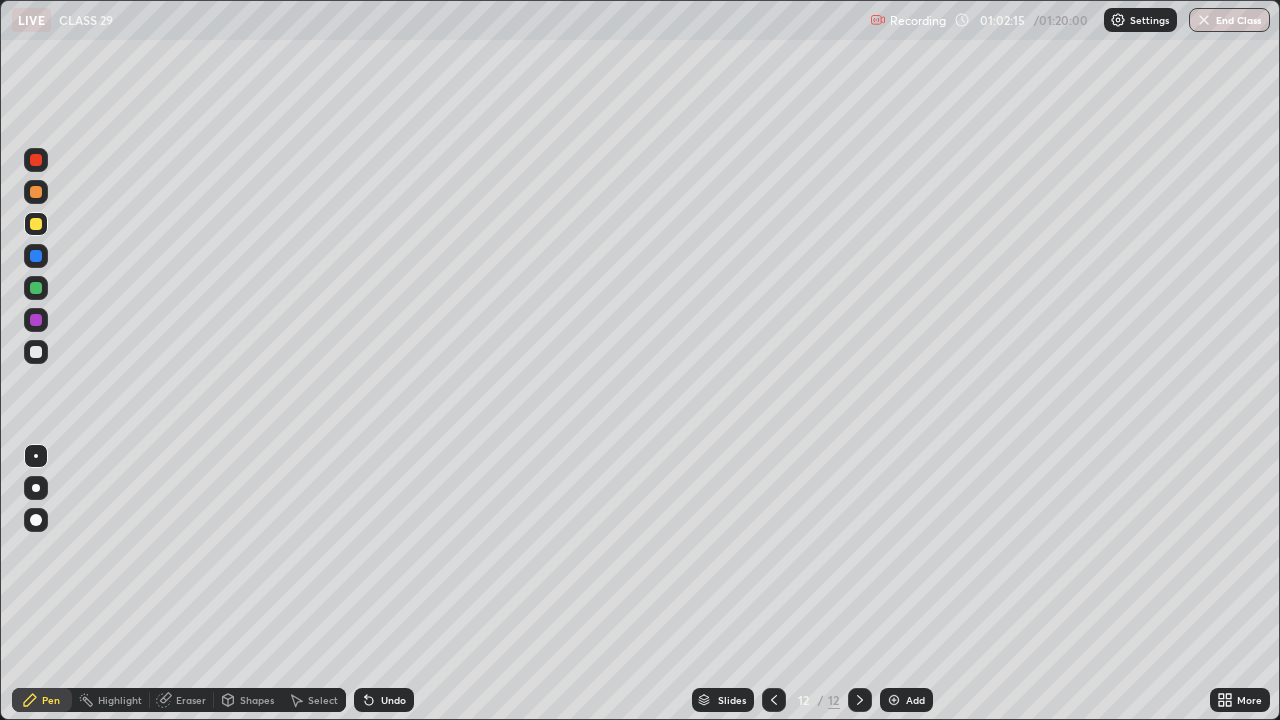 click at bounding box center [36, 352] 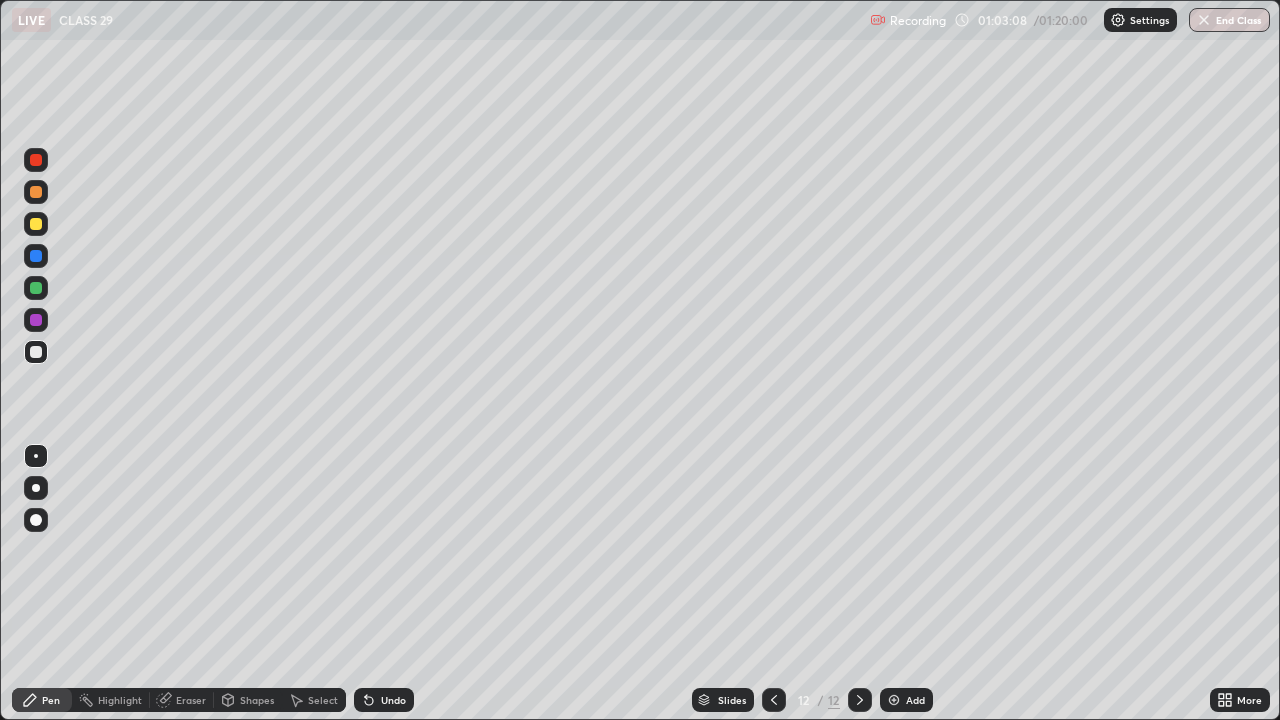 click at bounding box center [36, 192] 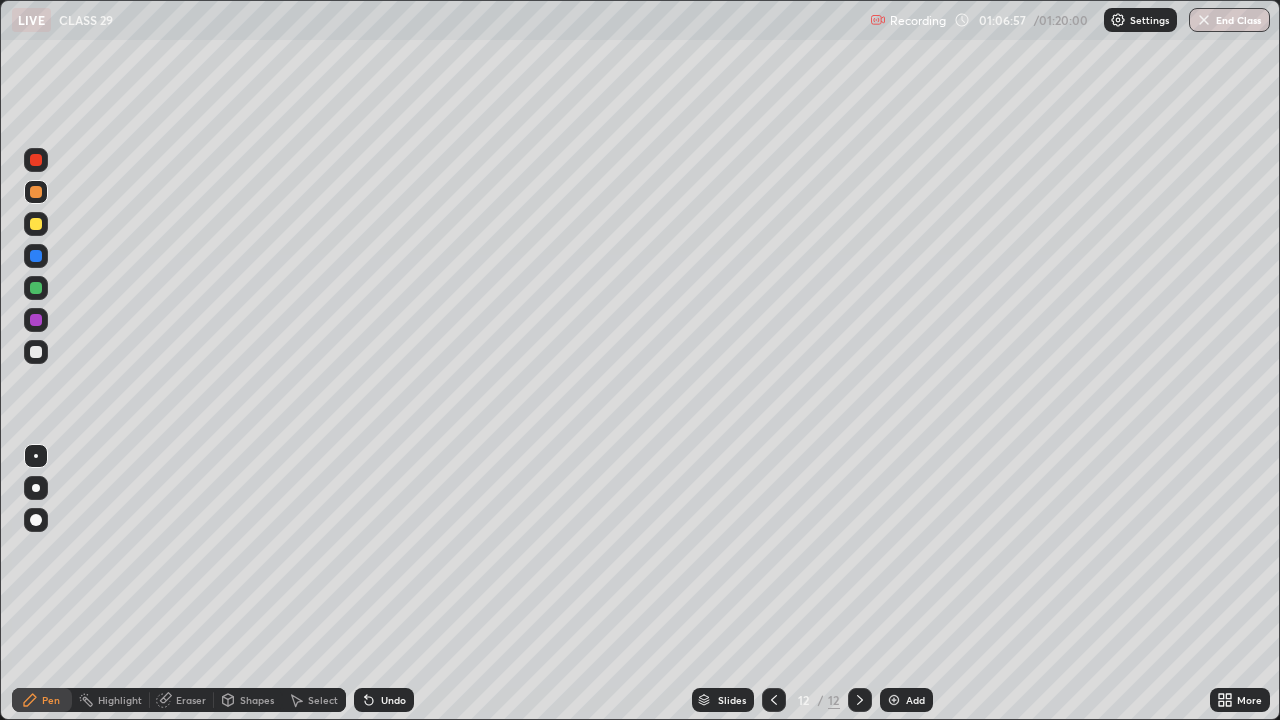 click 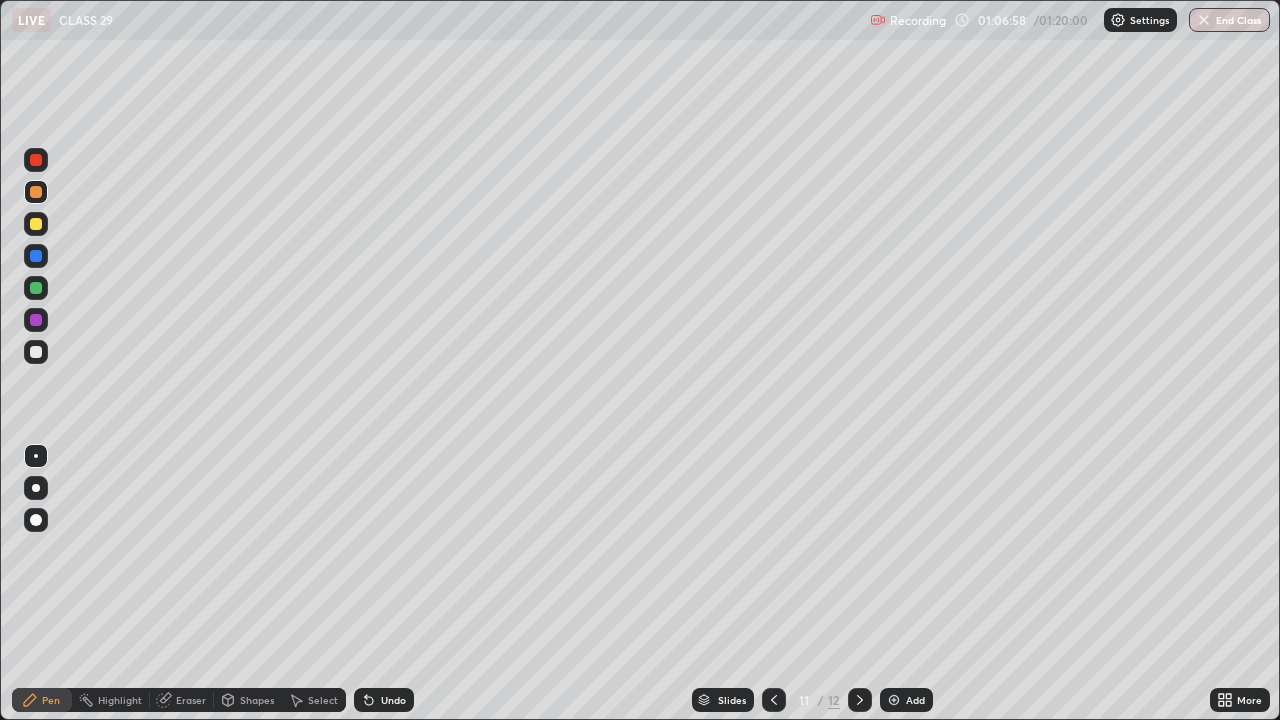 click 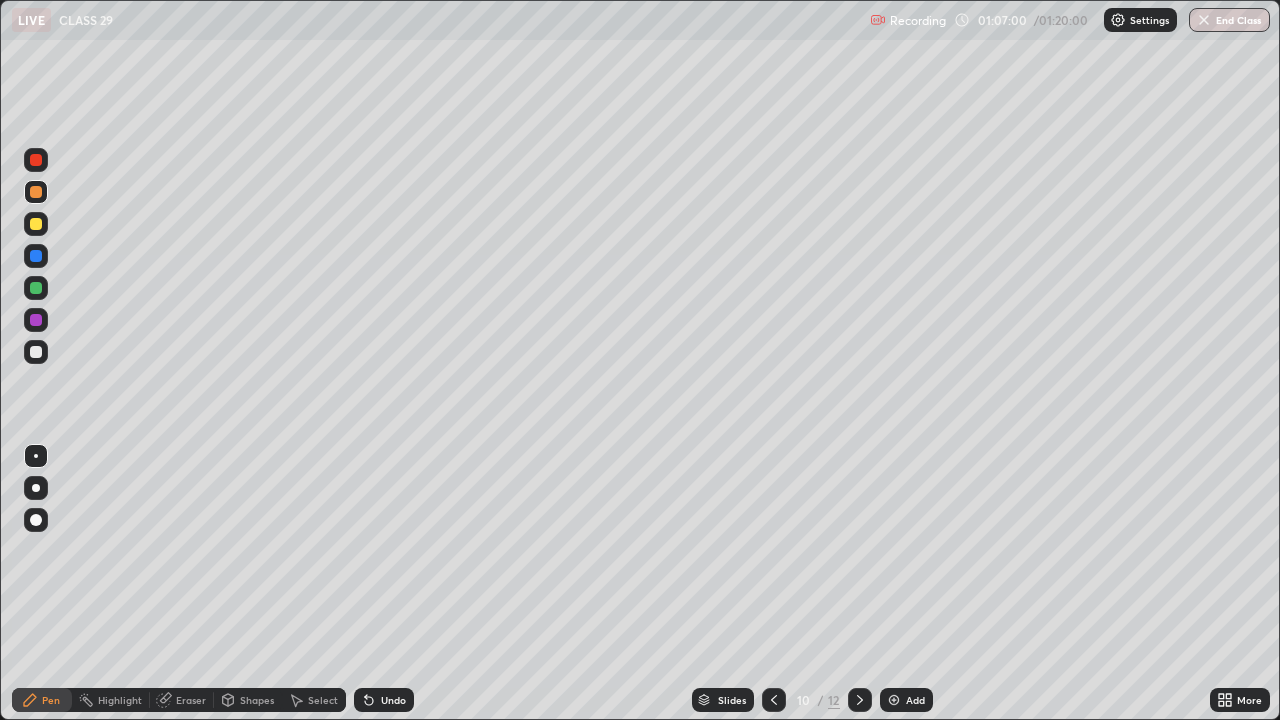 click 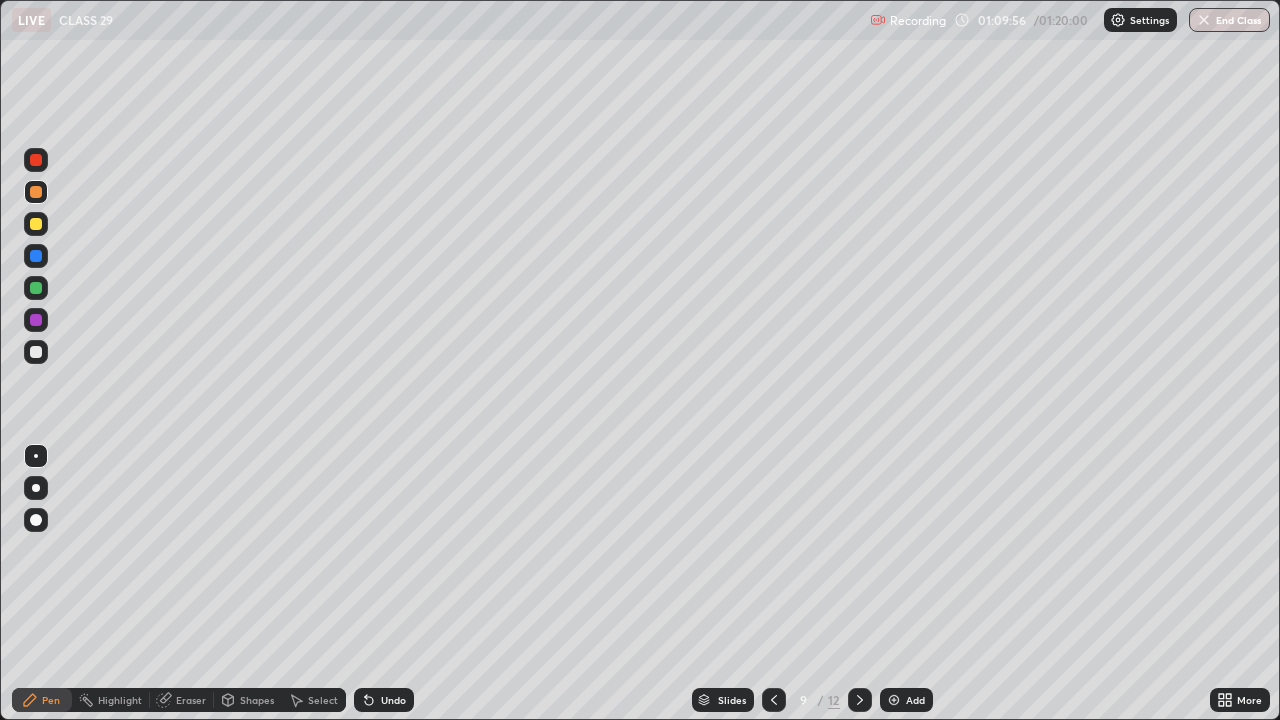 click at bounding box center (1204, 20) 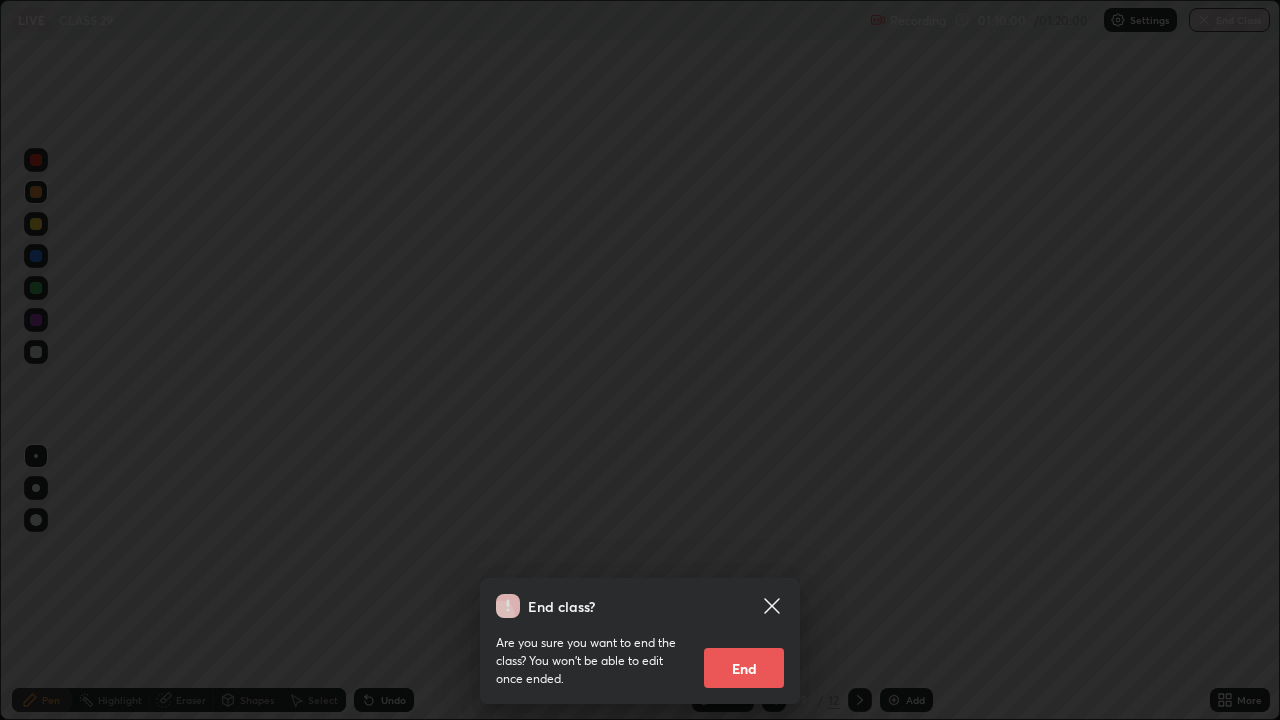 click on "End" at bounding box center (744, 668) 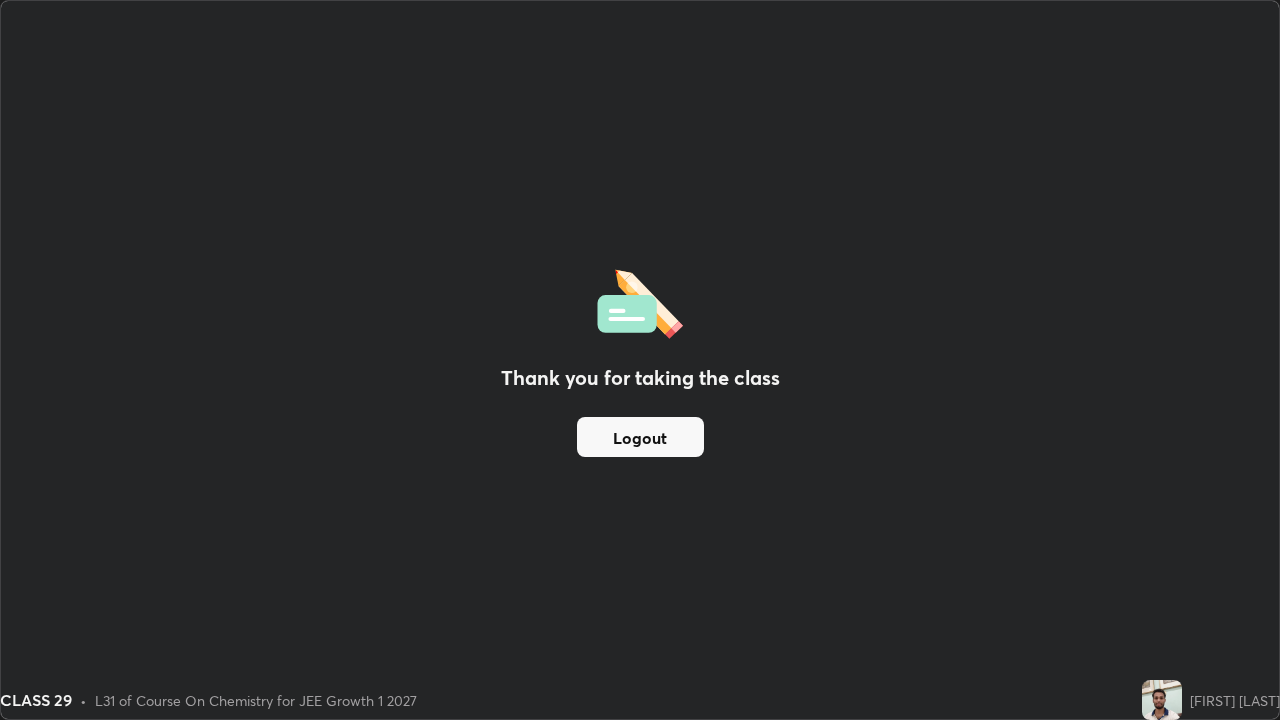 click on "Thank you for taking the class Logout" at bounding box center [640, 360] 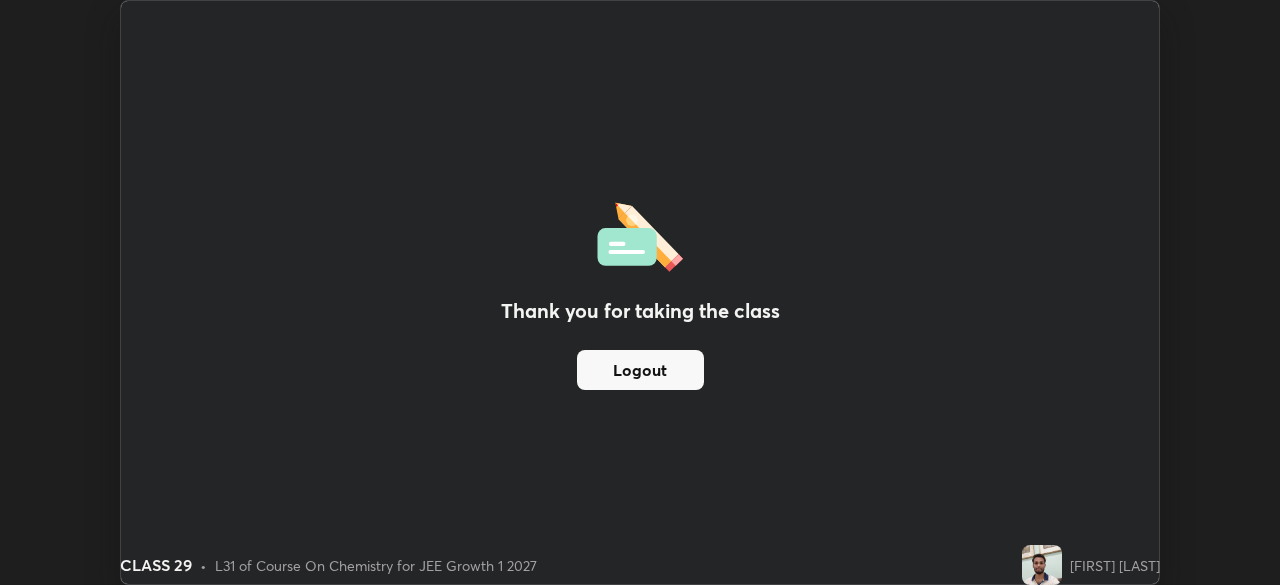 scroll, scrollTop: 585, scrollLeft: 1280, axis: both 